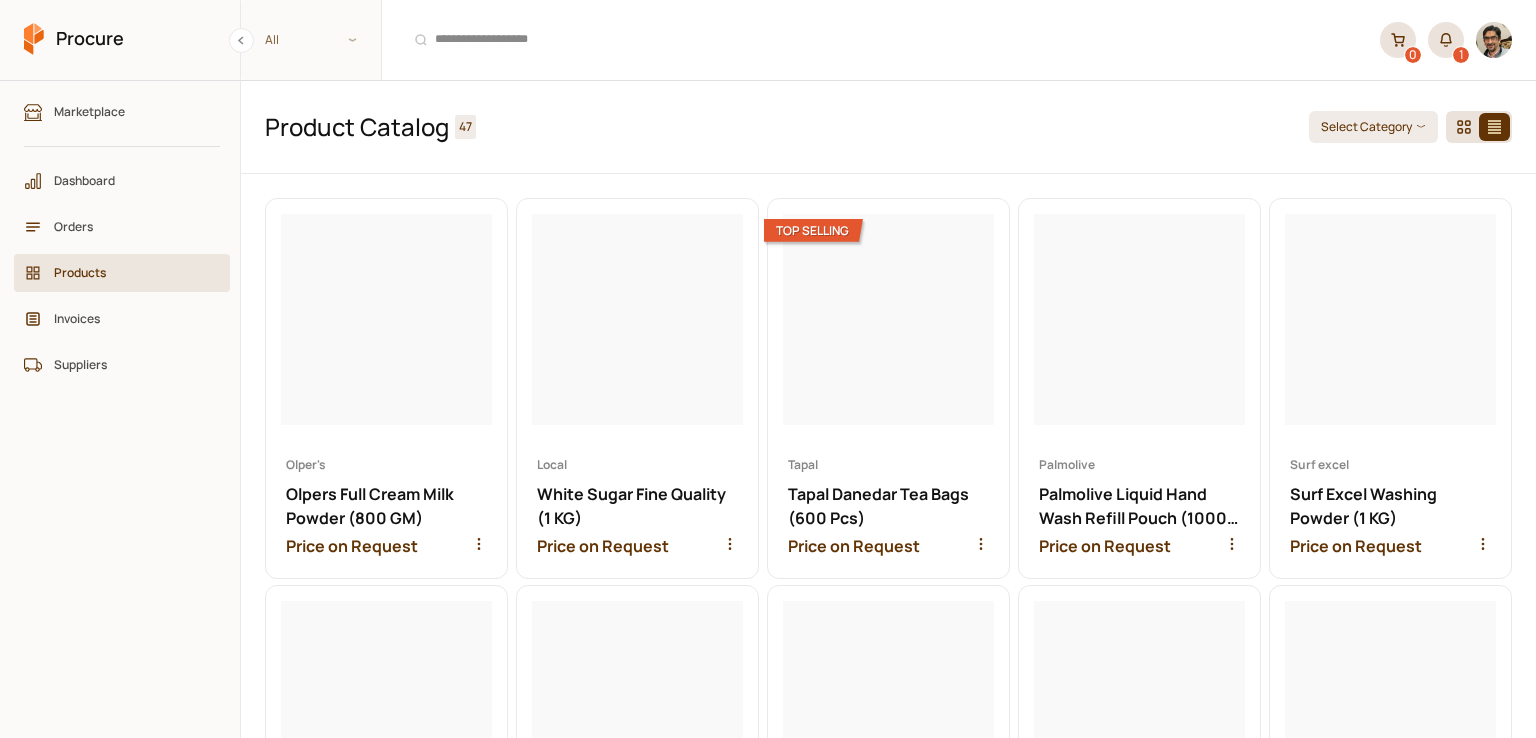scroll, scrollTop: 0, scrollLeft: 0, axis: both 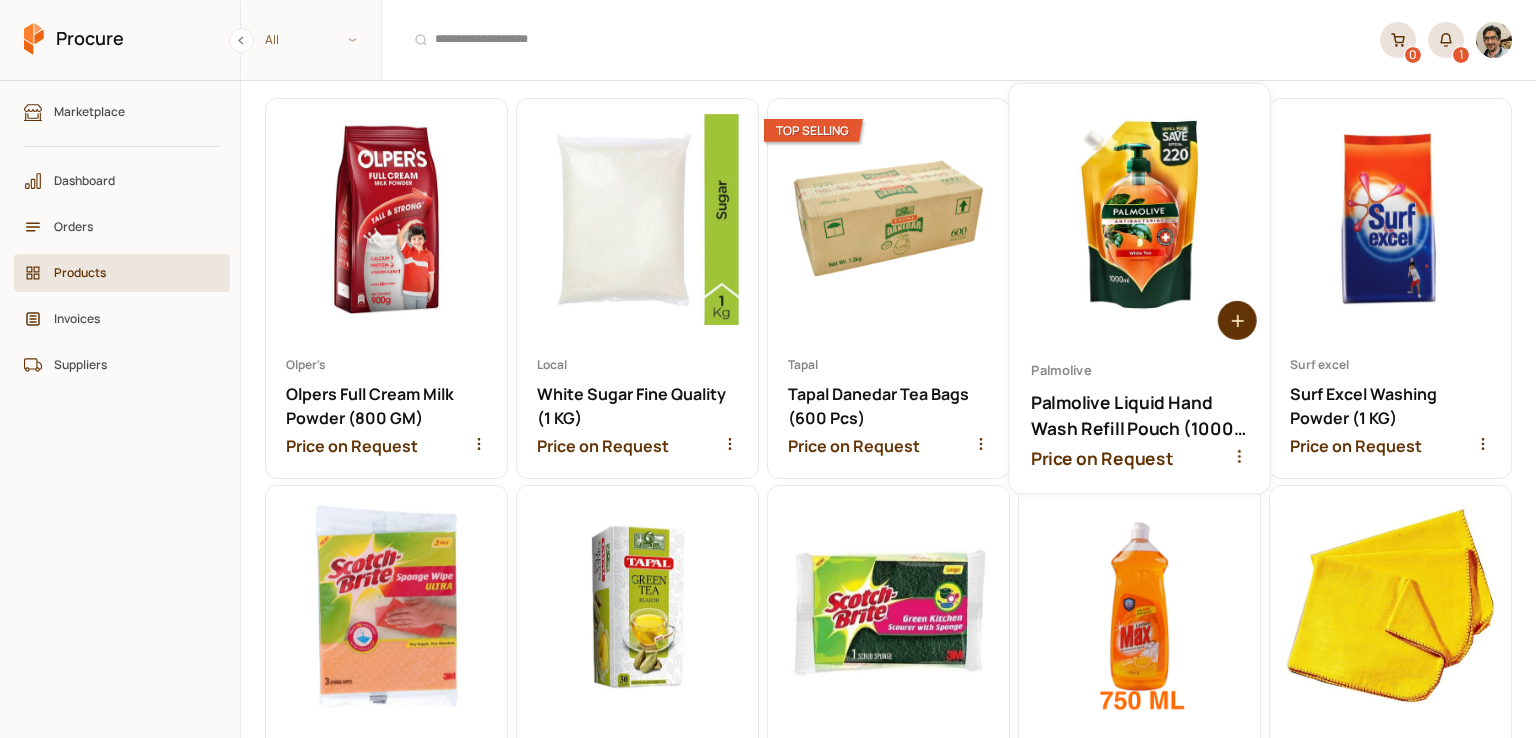 click 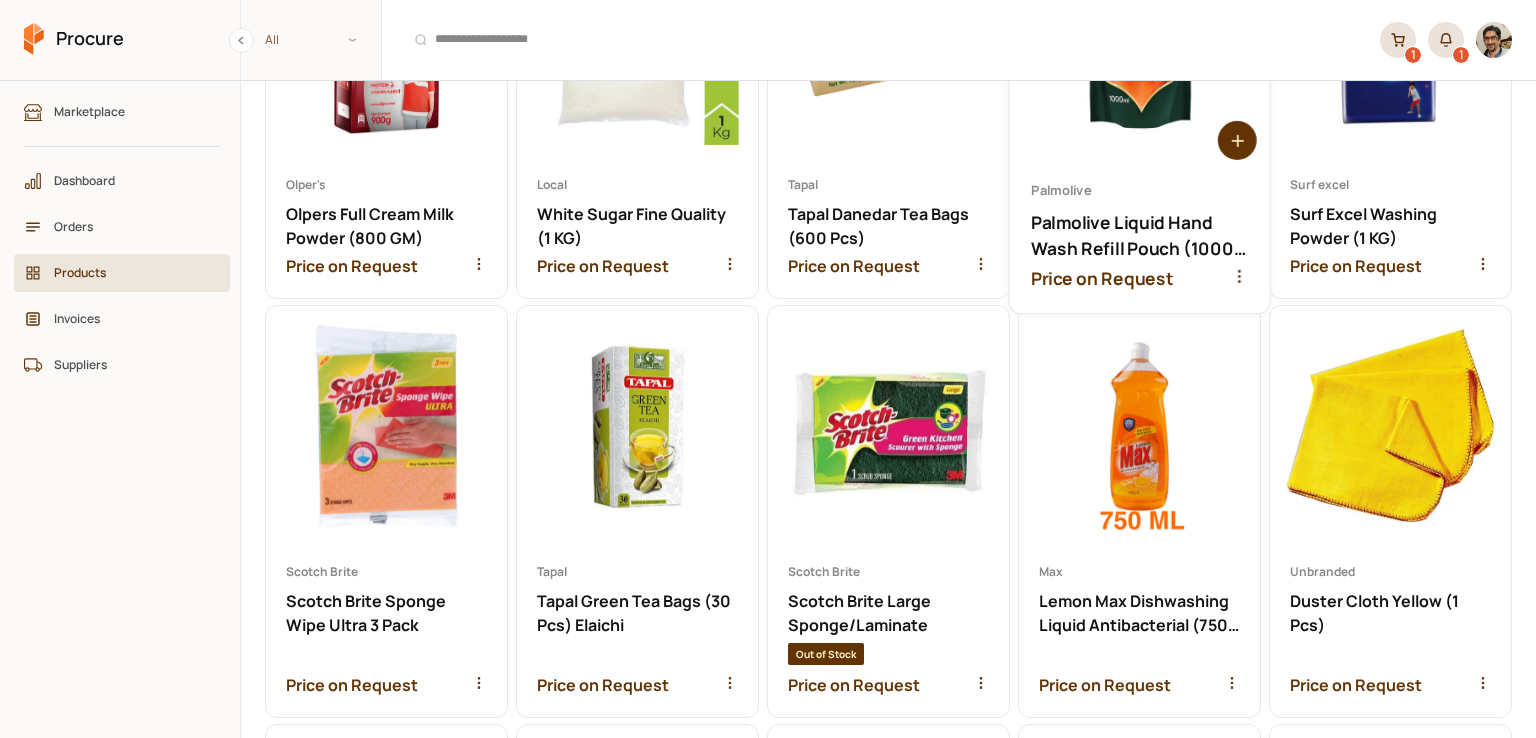 scroll, scrollTop: 300, scrollLeft: 0, axis: vertical 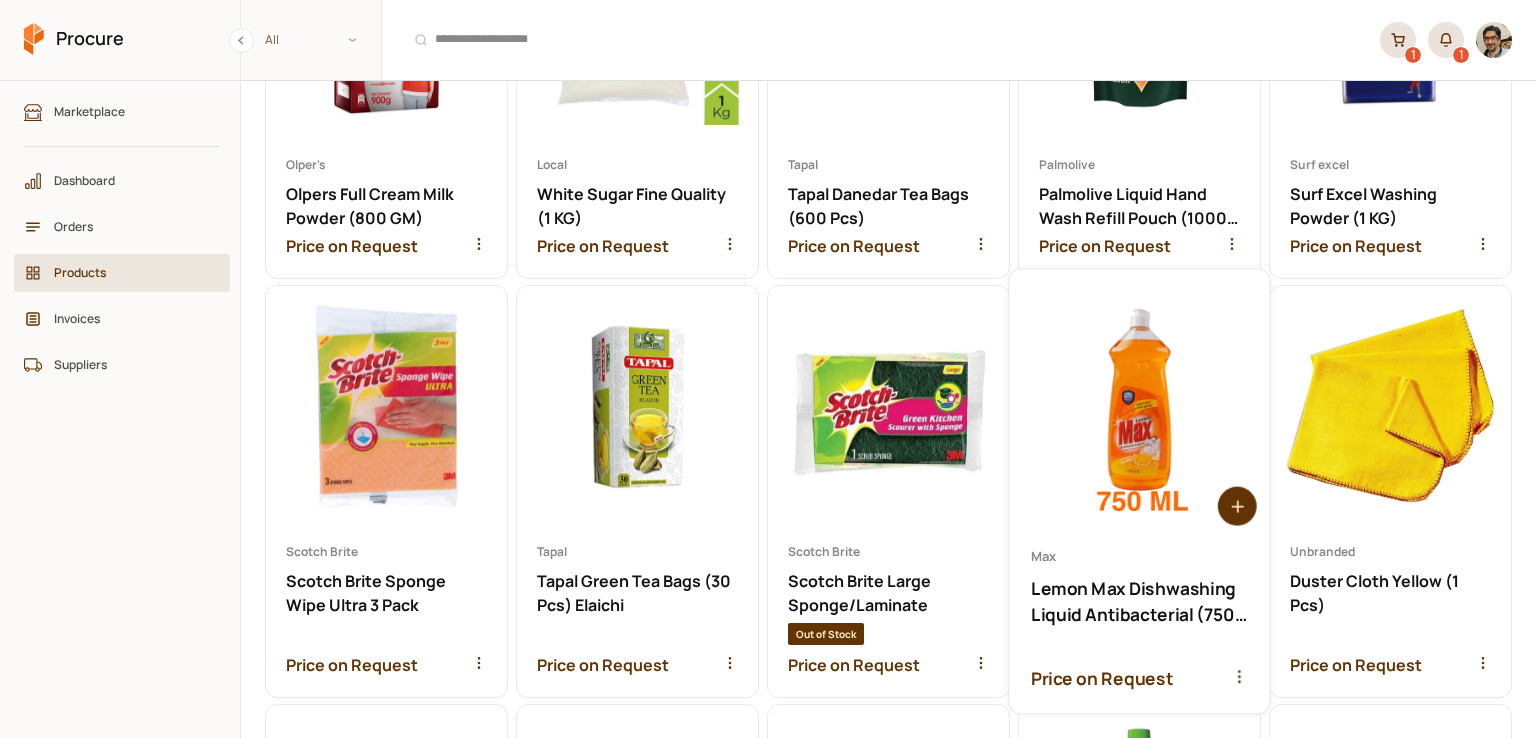 click 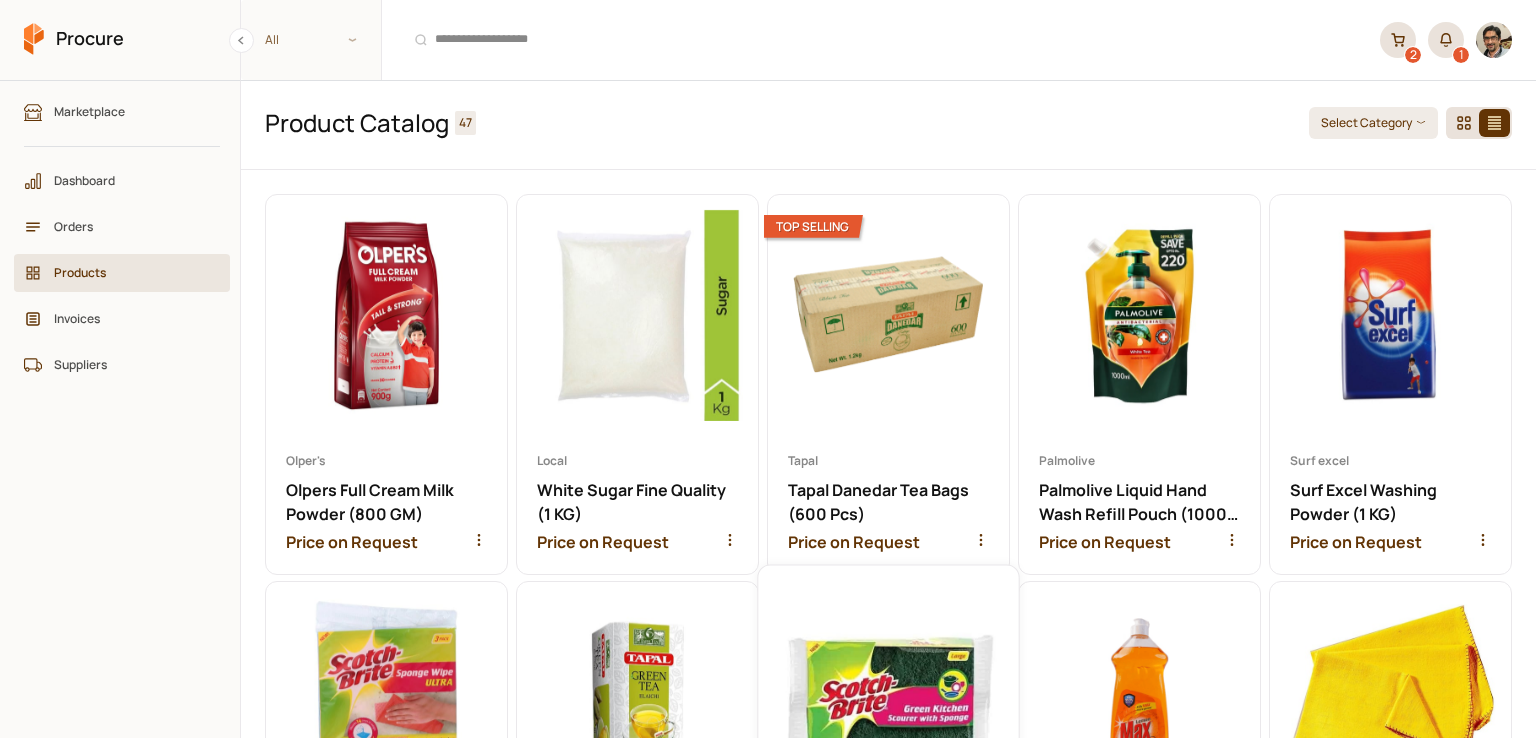 scroll, scrollTop: 0, scrollLeft: 0, axis: both 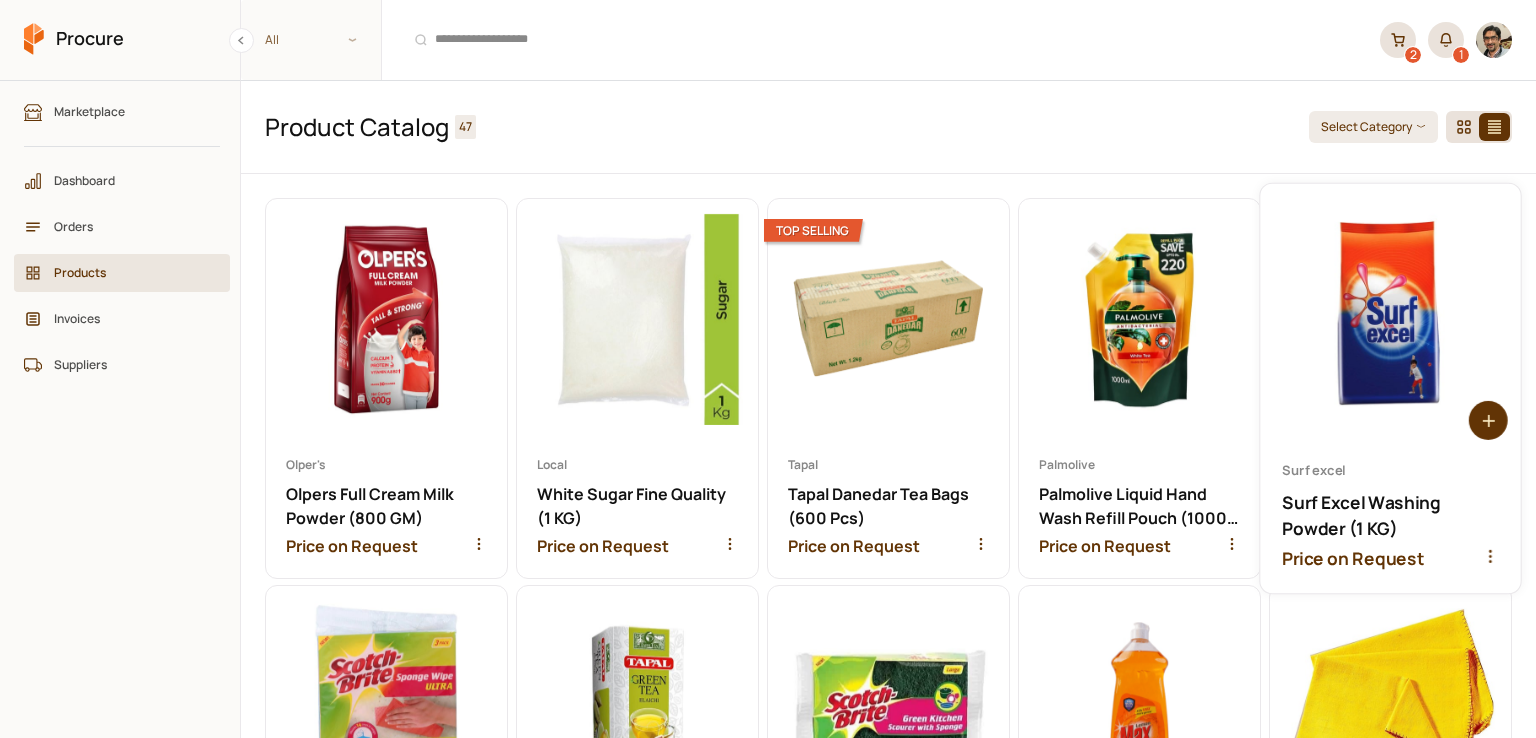 click 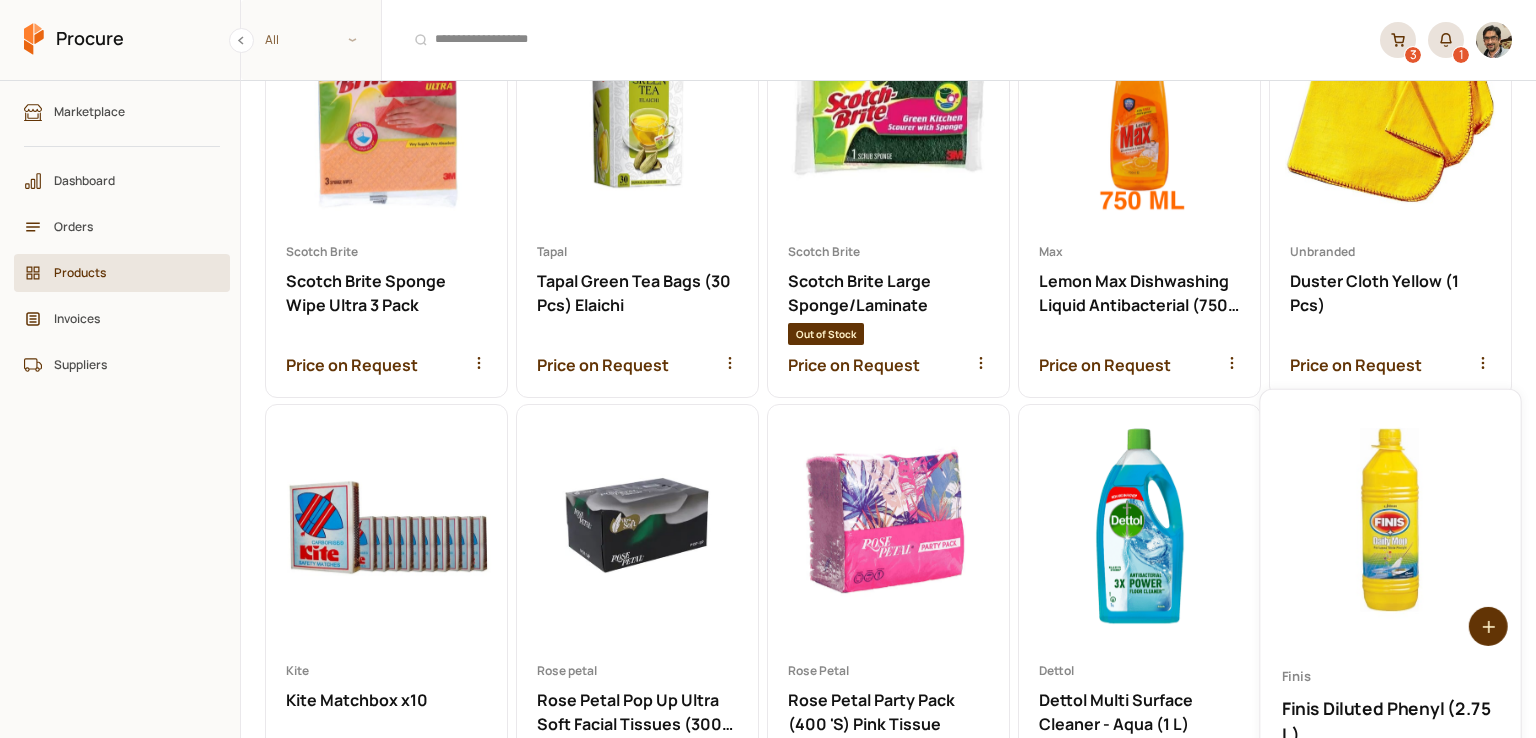 scroll, scrollTop: 700, scrollLeft: 0, axis: vertical 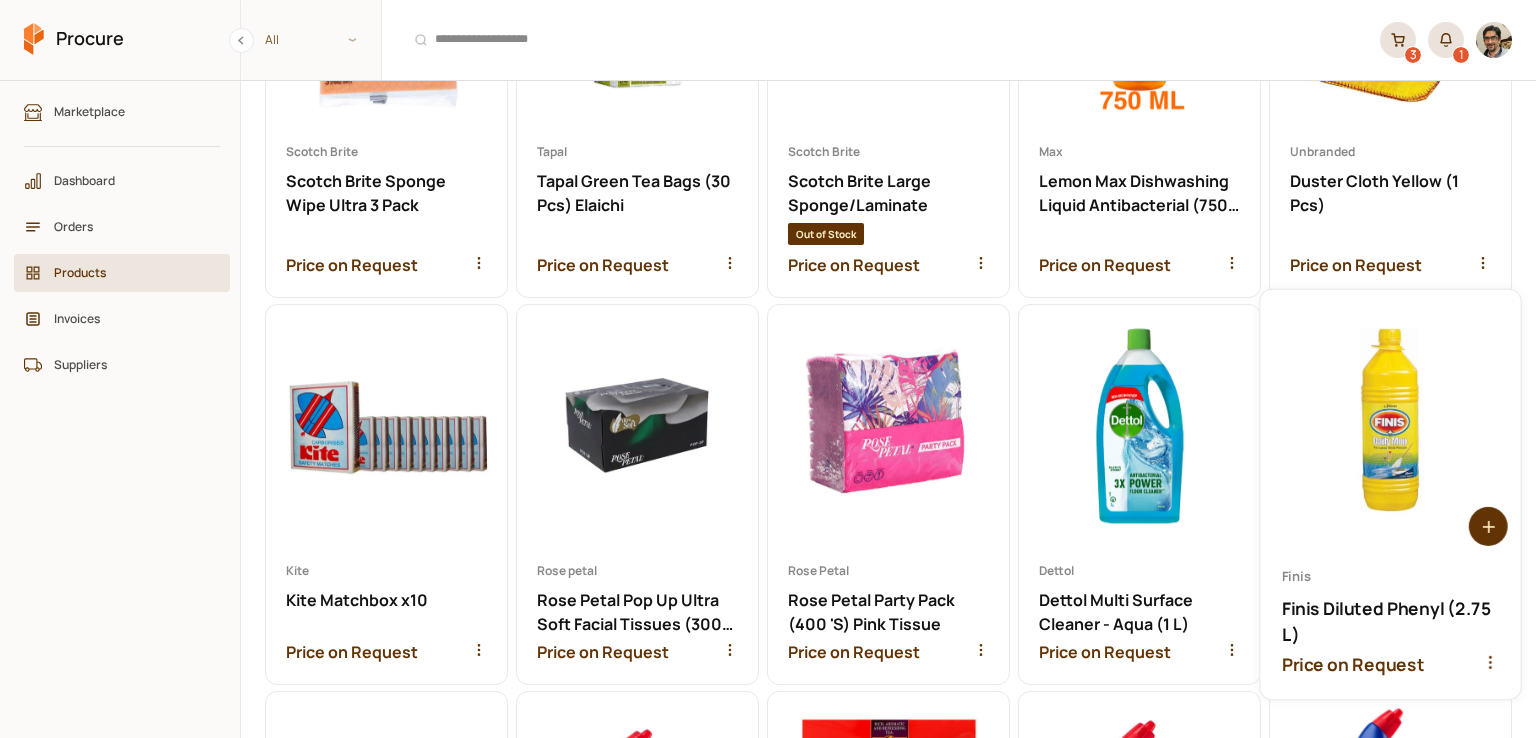 click 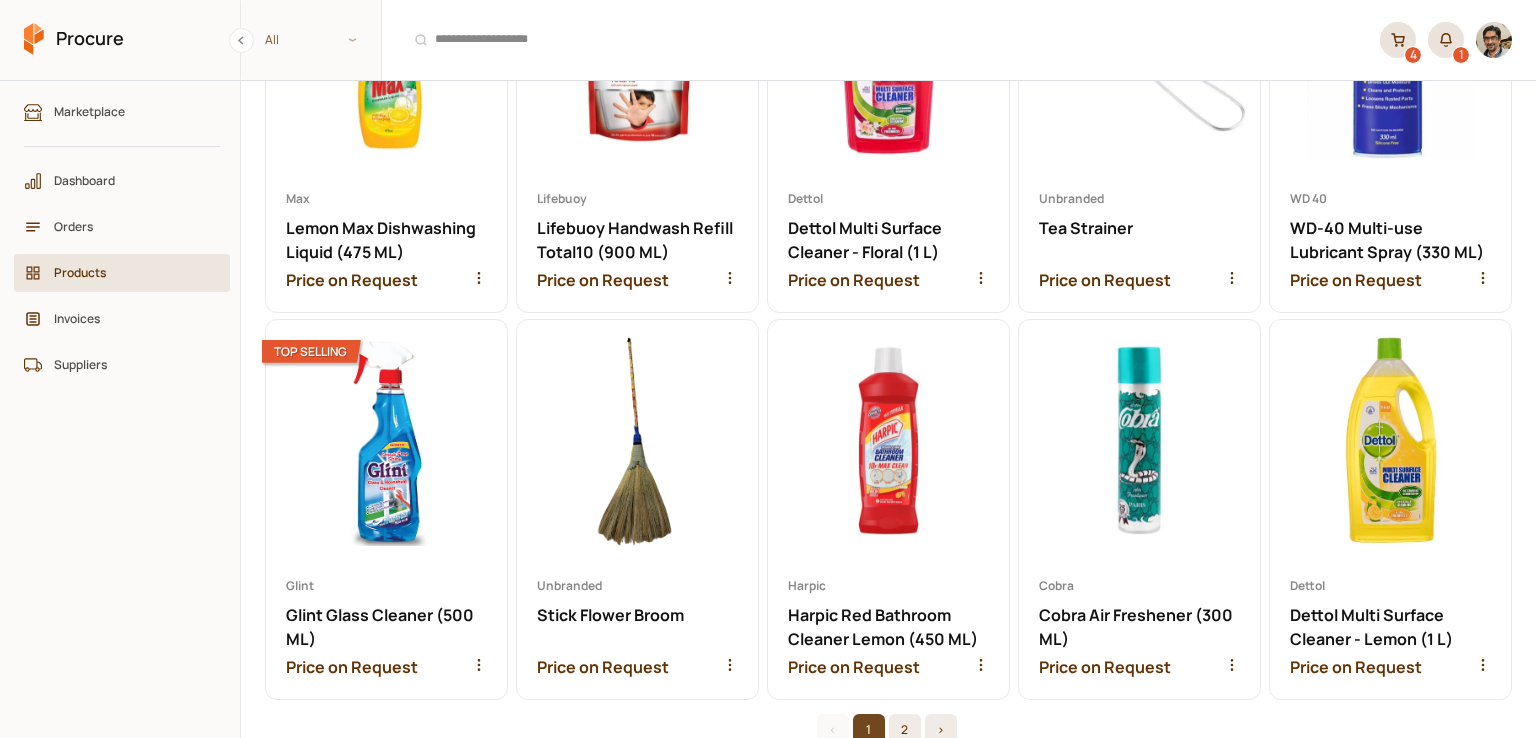 scroll, scrollTop: 2700, scrollLeft: 0, axis: vertical 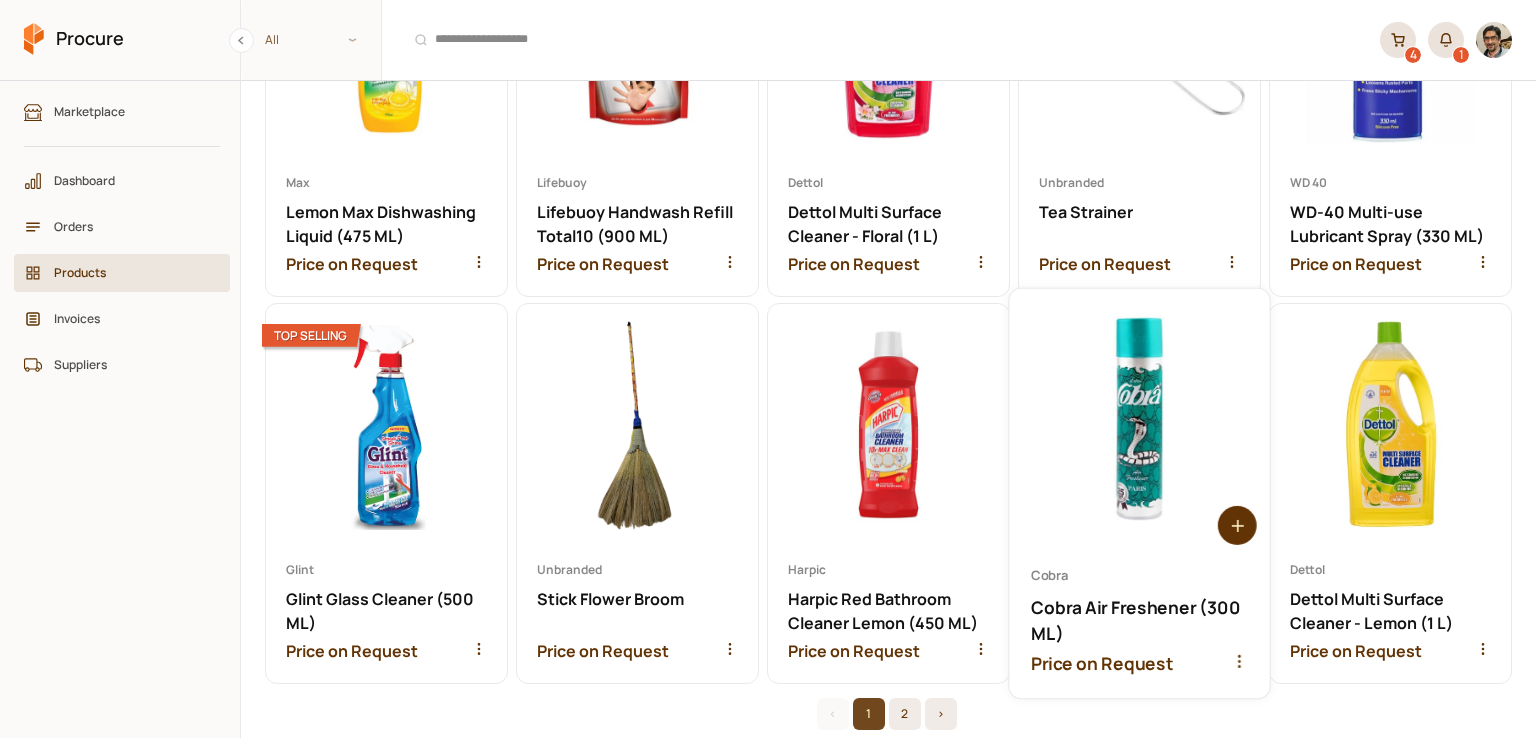 click 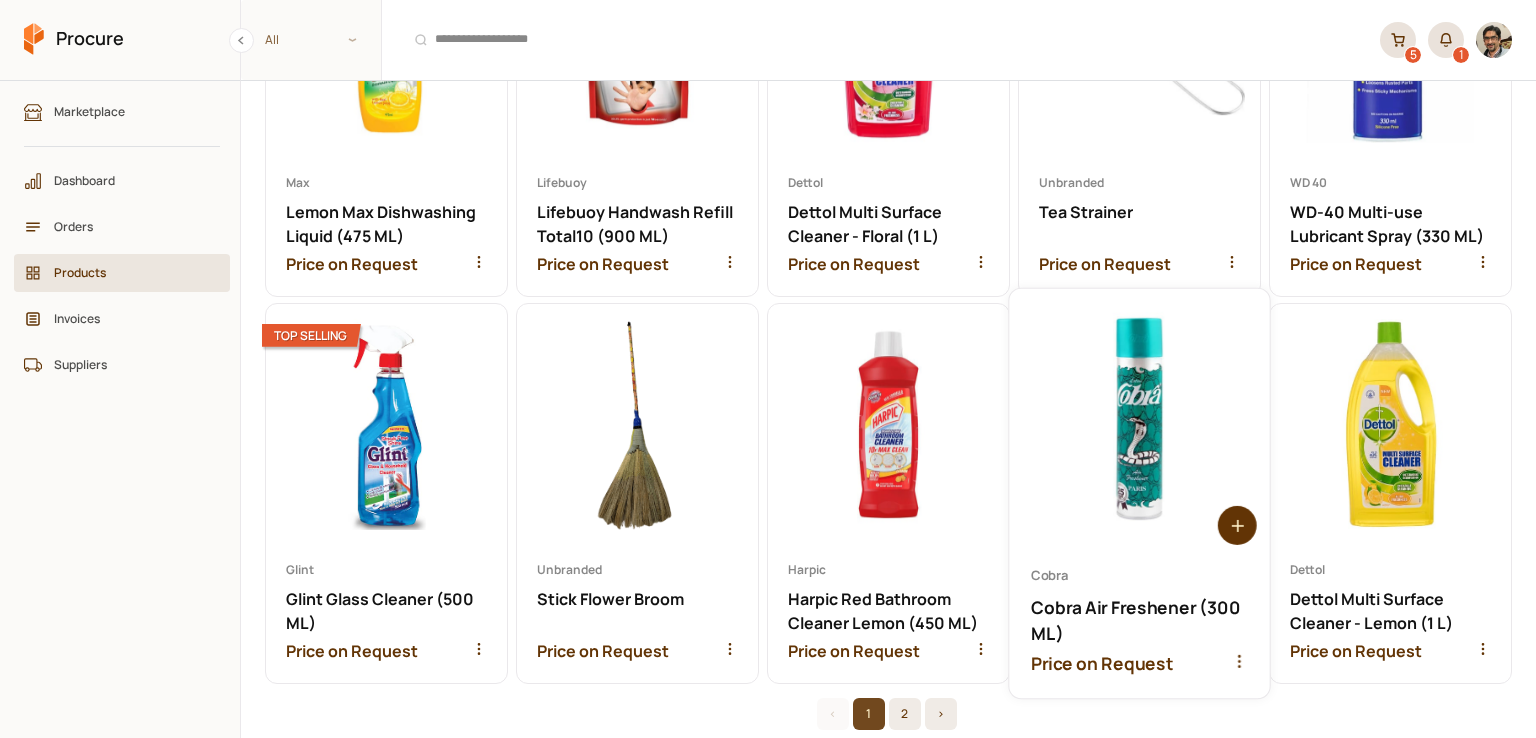 scroll, scrollTop: 2711, scrollLeft: 0, axis: vertical 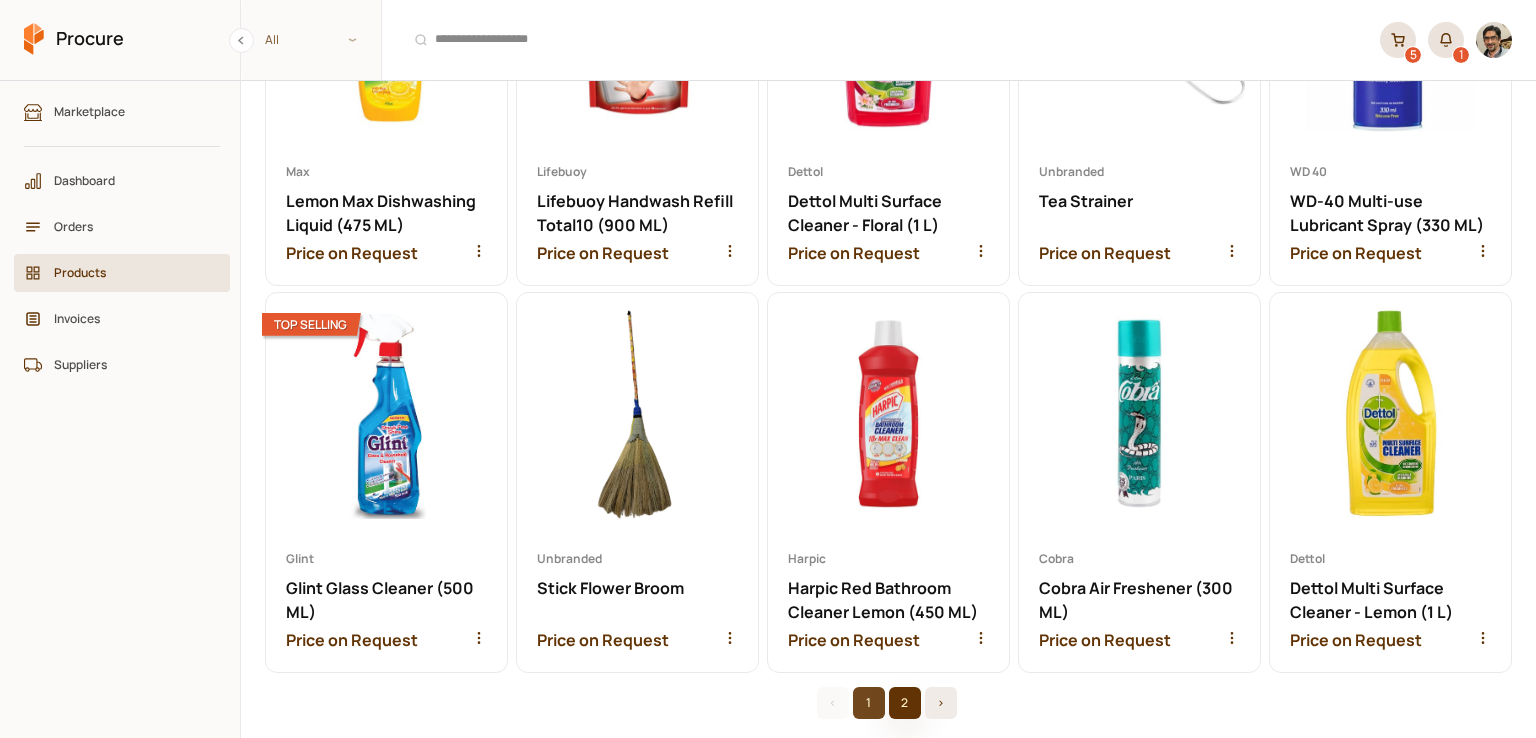 click on "2" at bounding box center (905, 703) 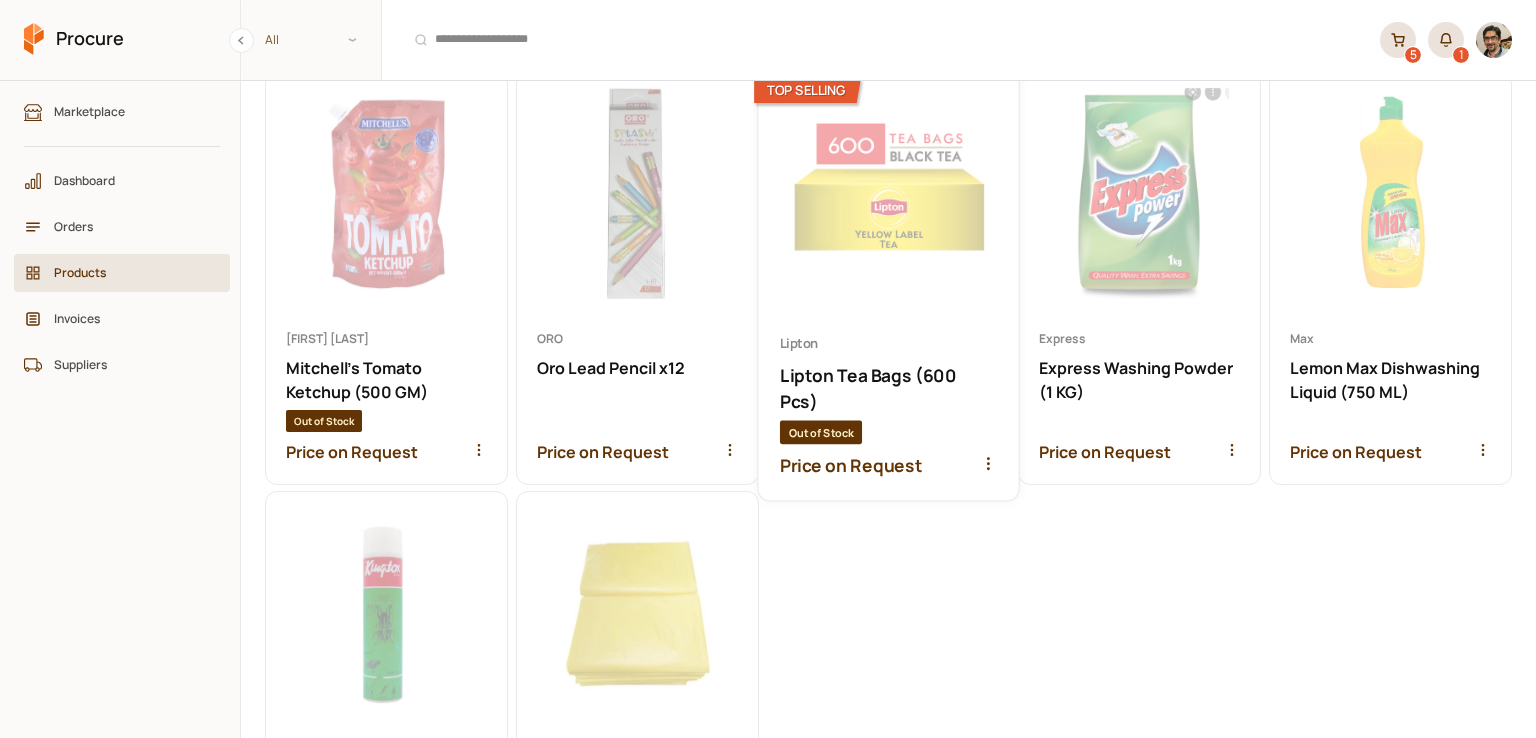 scroll, scrollTop: 0, scrollLeft: 0, axis: both 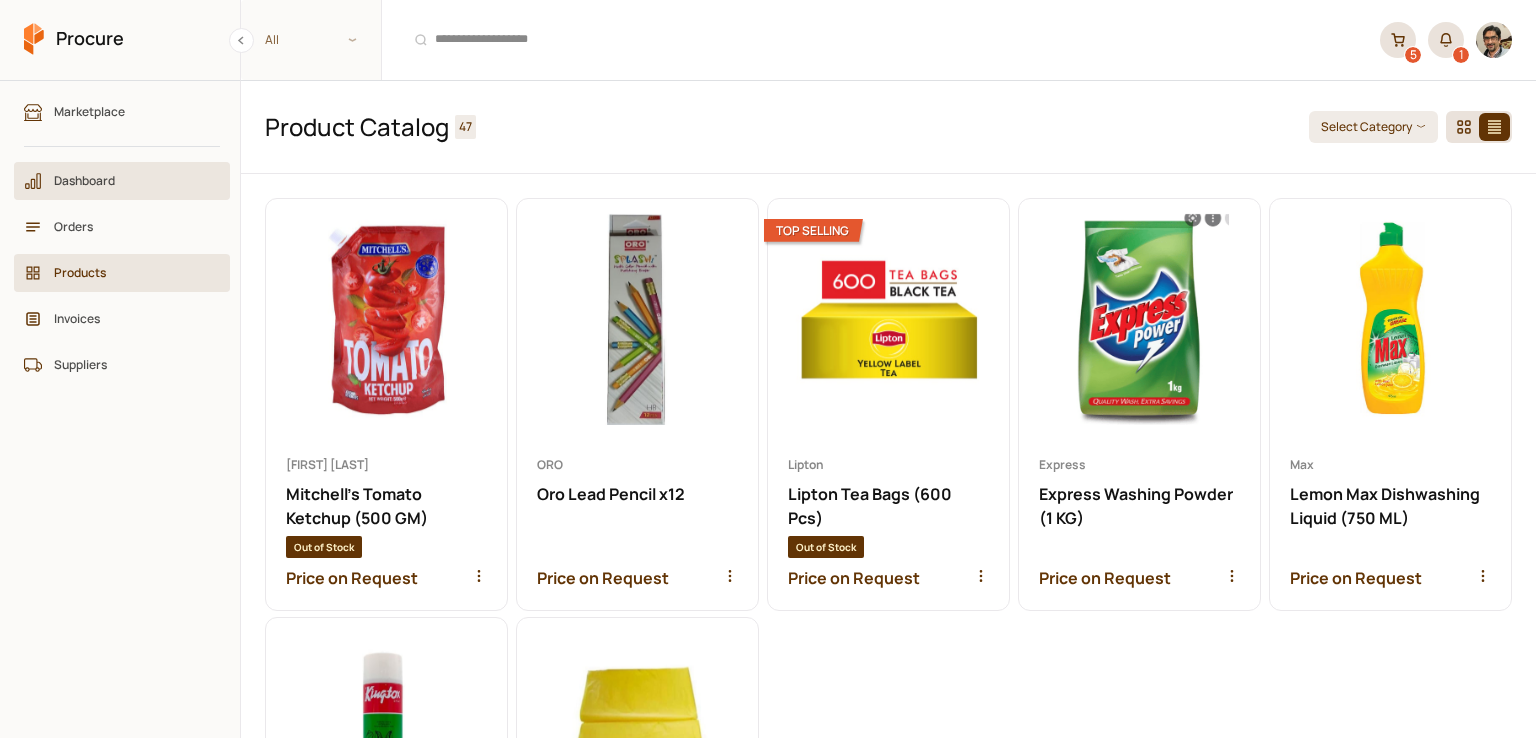 click on "Dashboard" at bounding box center (129, 180) 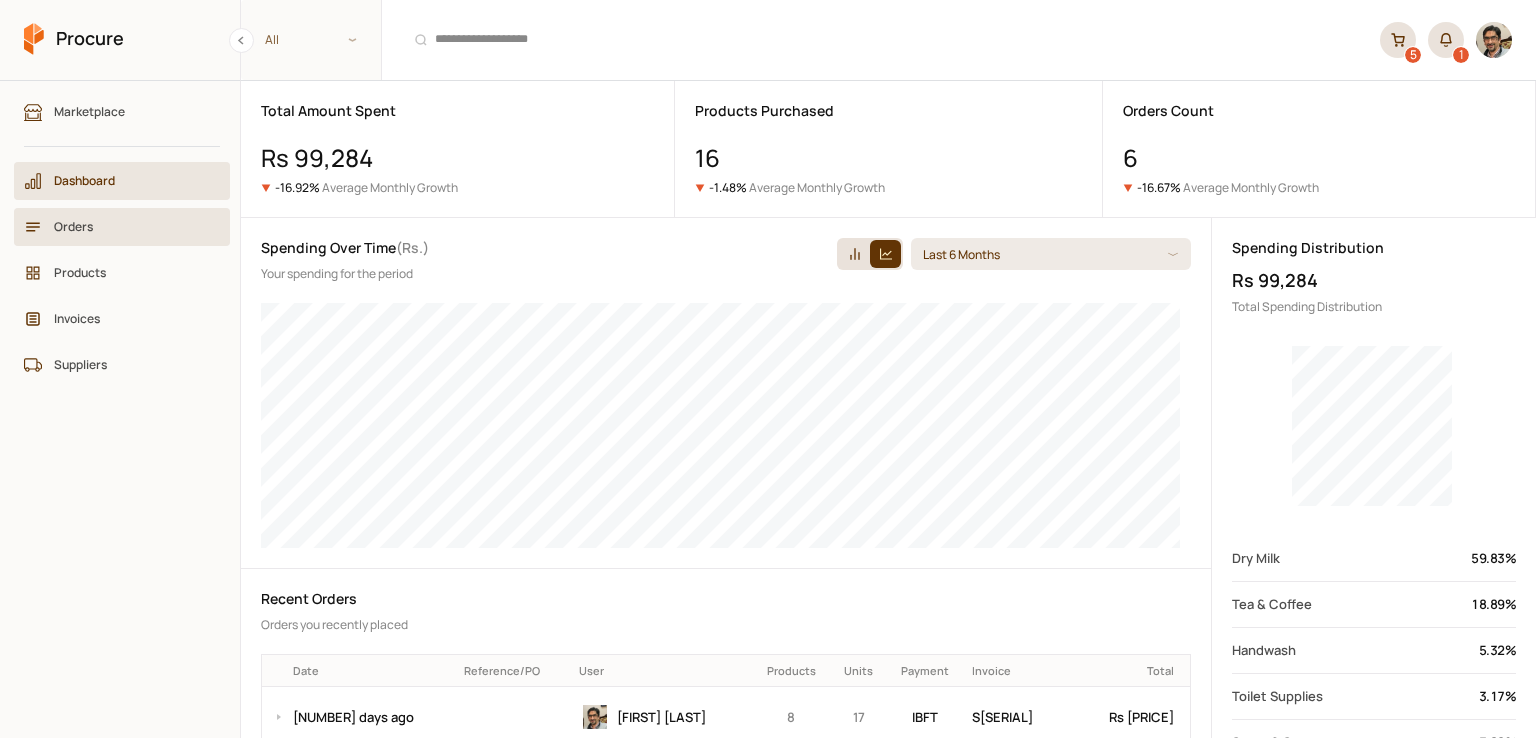 click on "Orders" at bounding box center (129, 226) 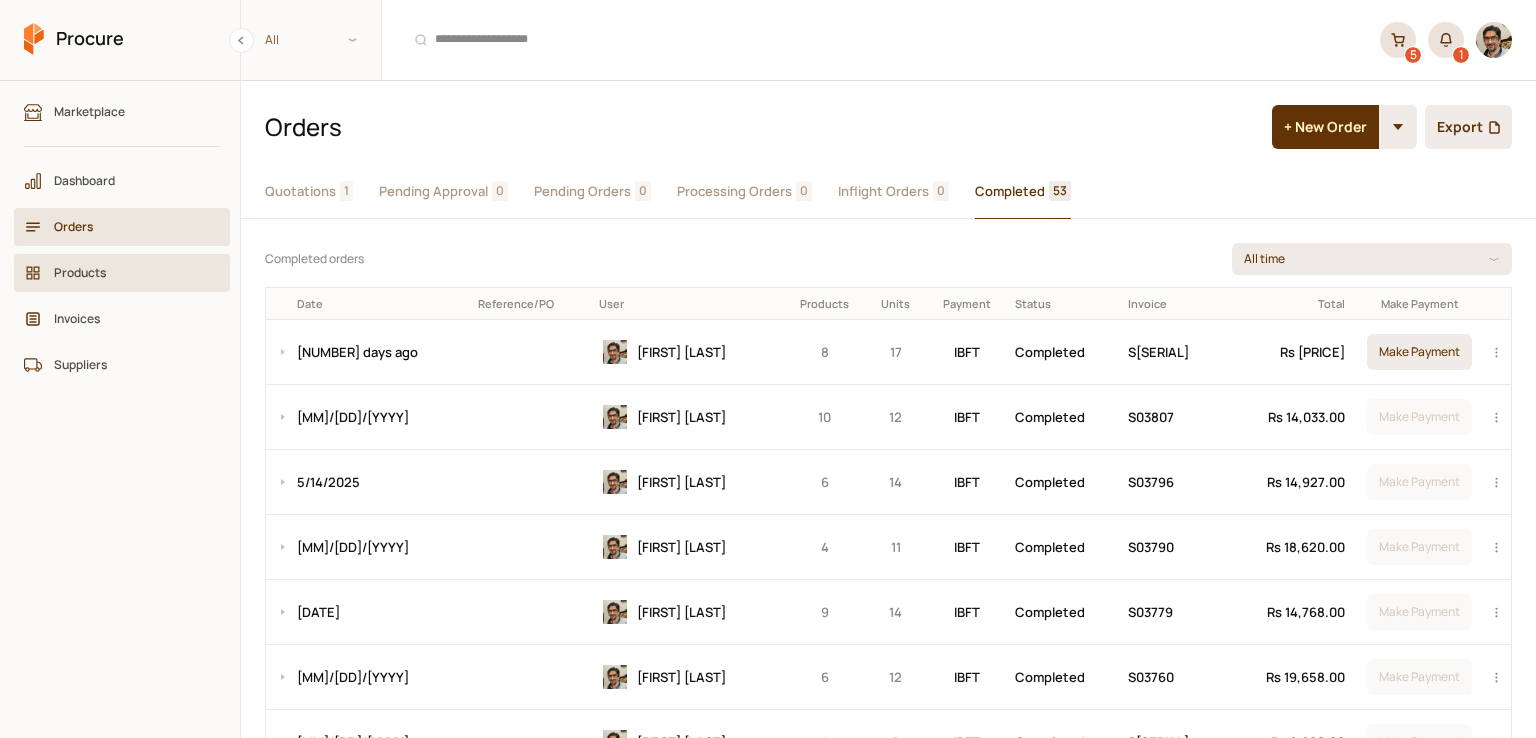 click on "Products" at bounding box center (122, 273) 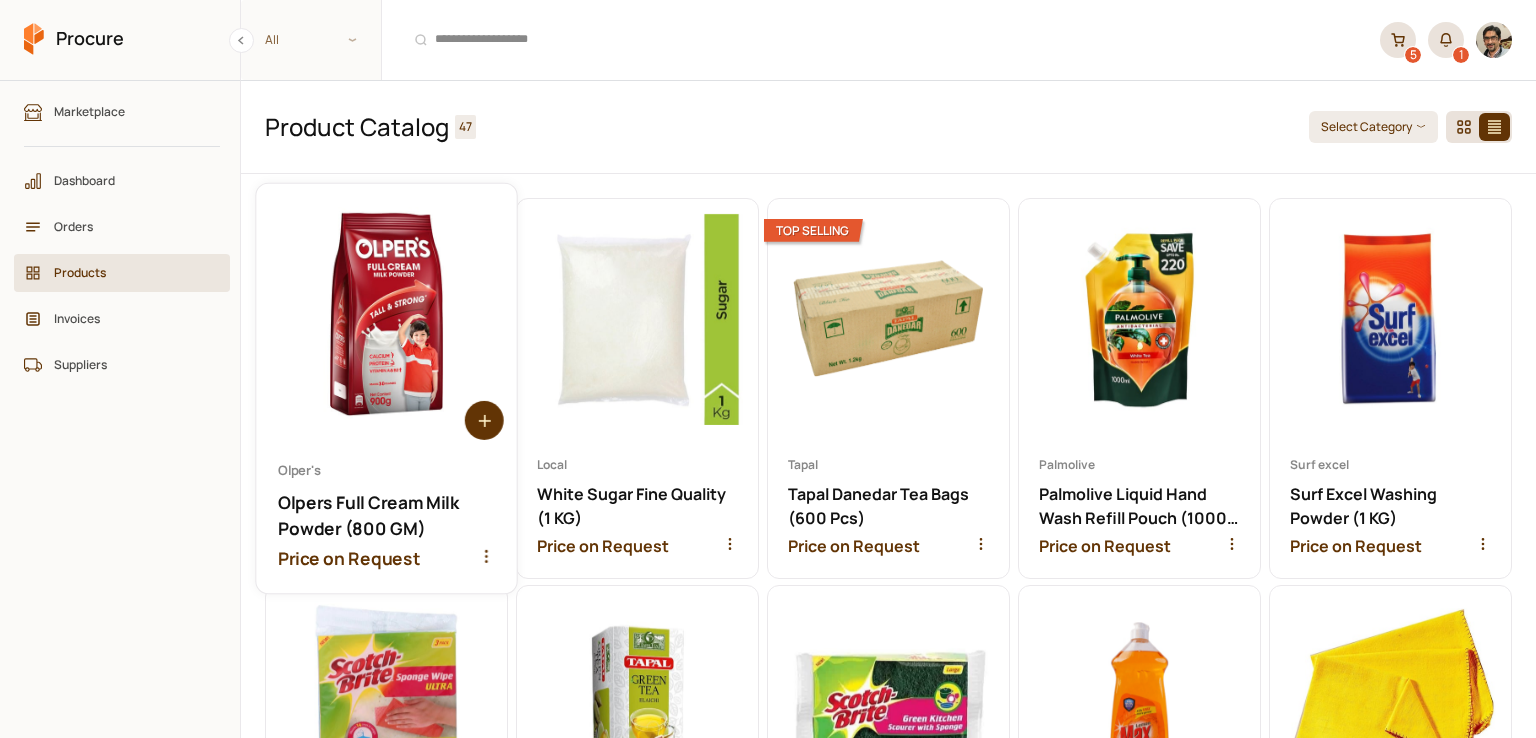 click 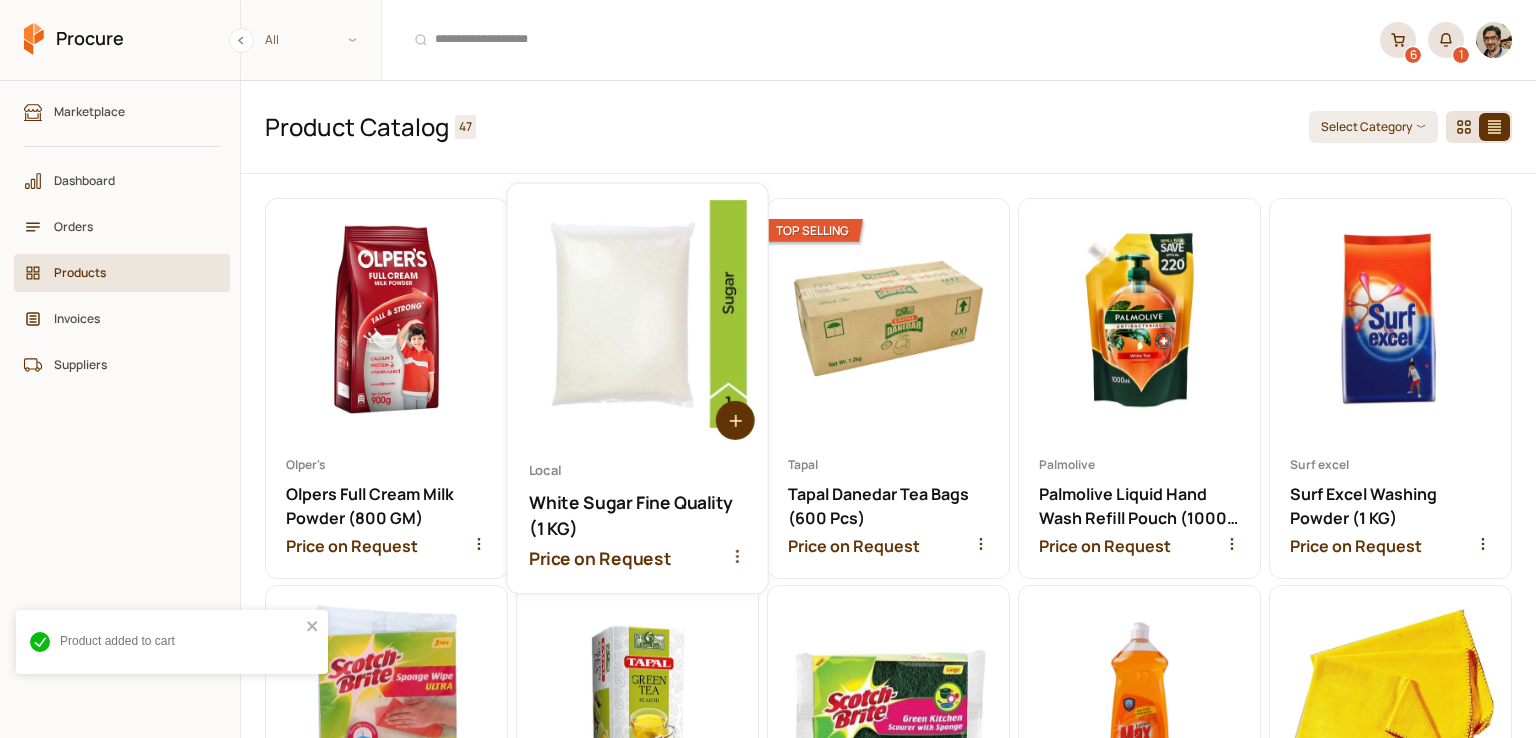 click 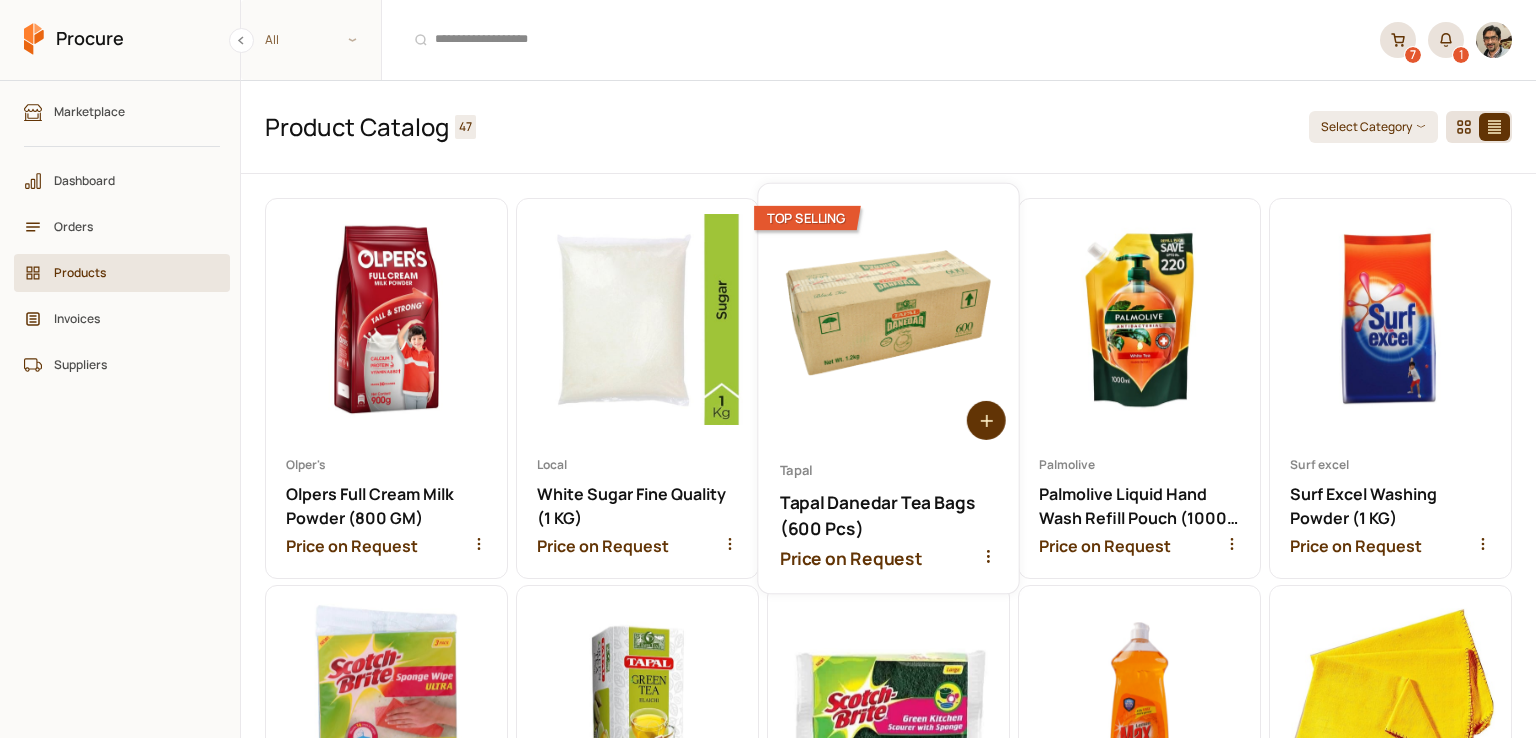 click 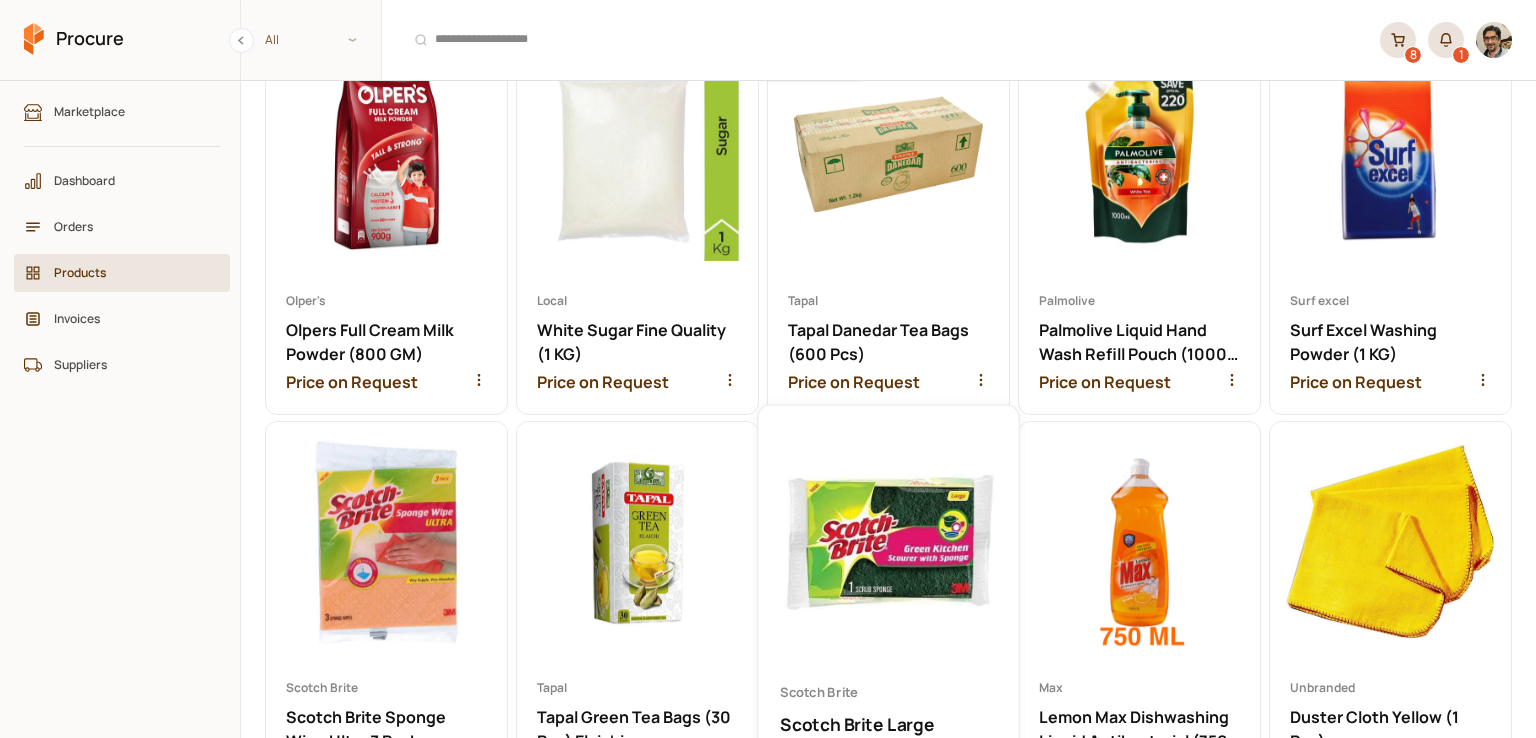 scroll, scrollTop: 300, scrollLeft: 0, axis: vertical 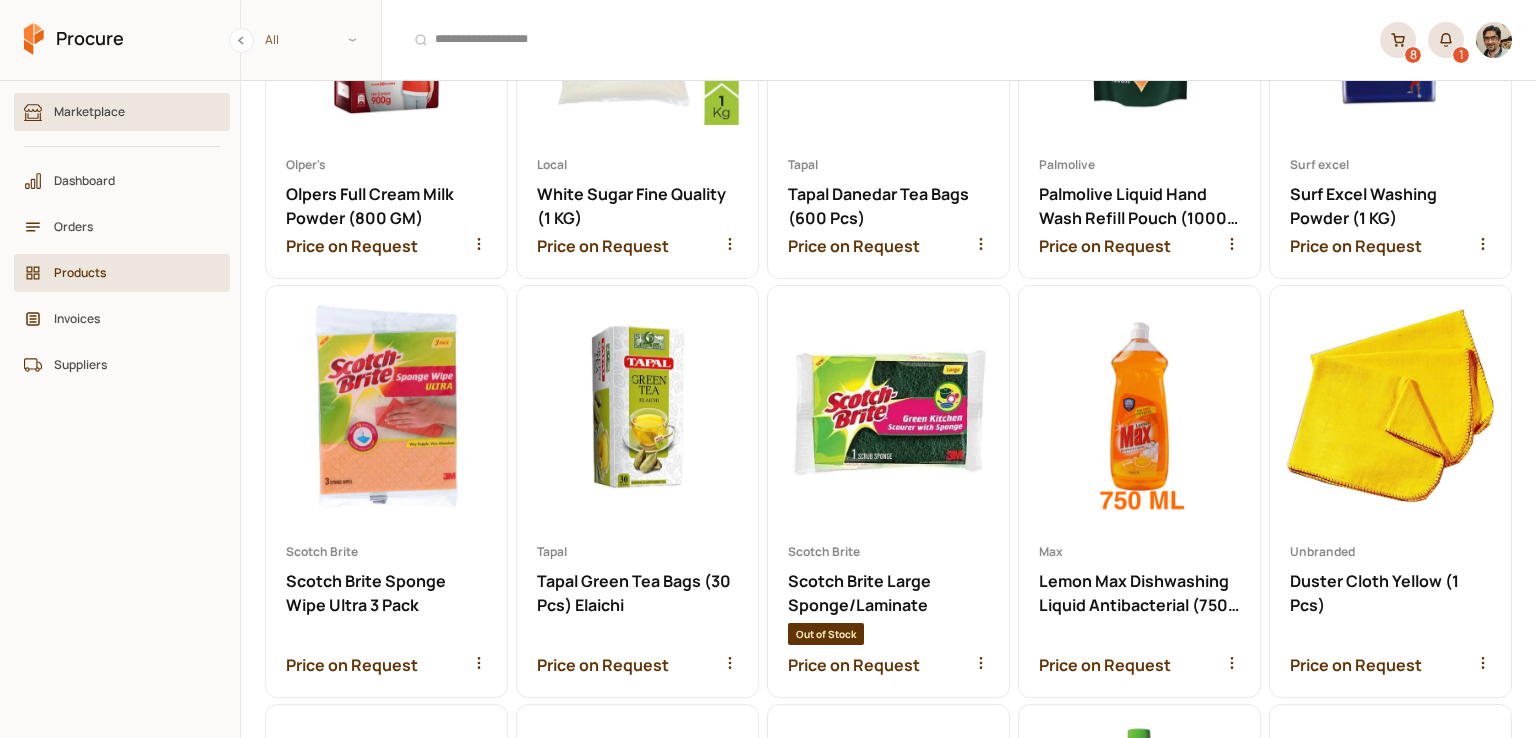 click on "Marketplace" at bounding box center [122, 112] 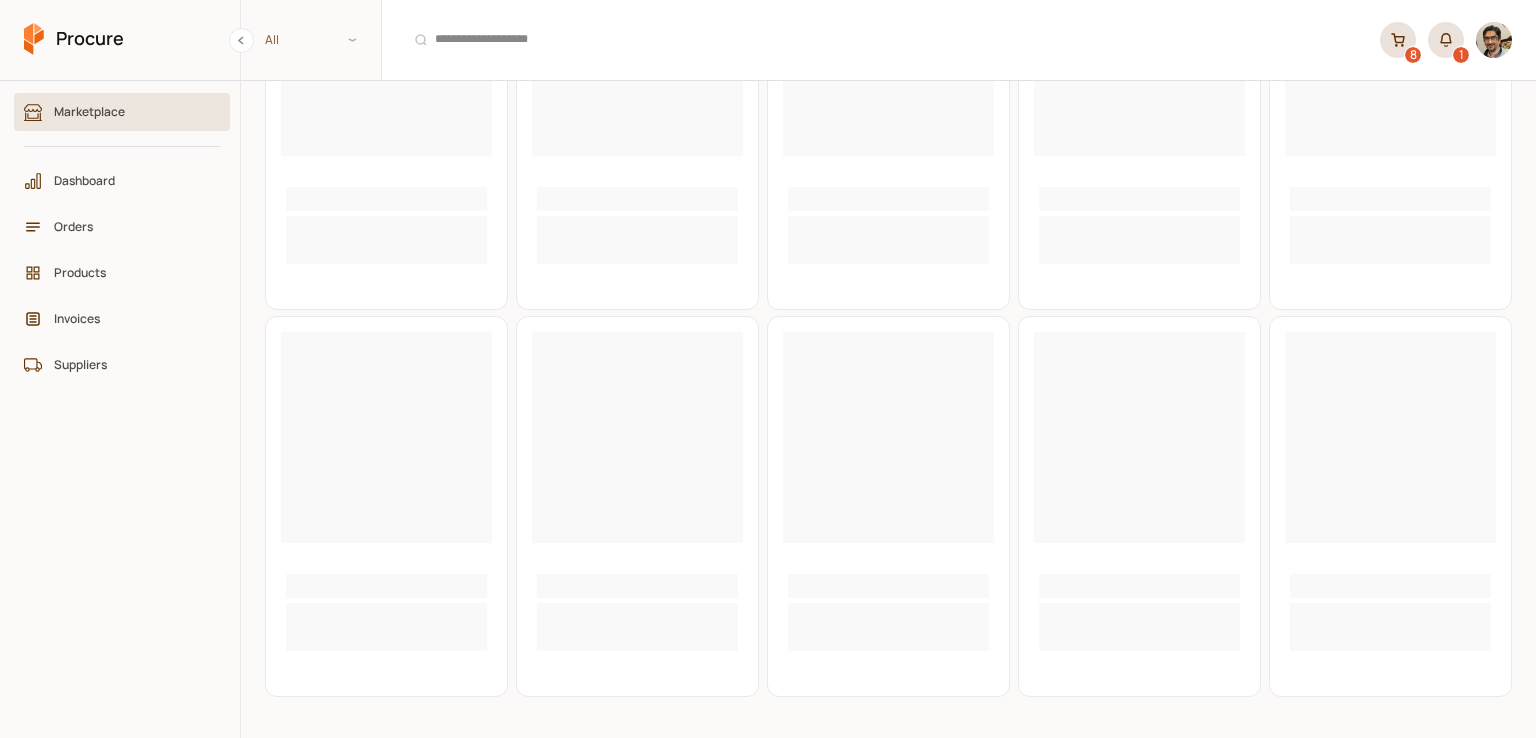 scroll, scrollTop: 0, scrollLeft: 0, axis: both 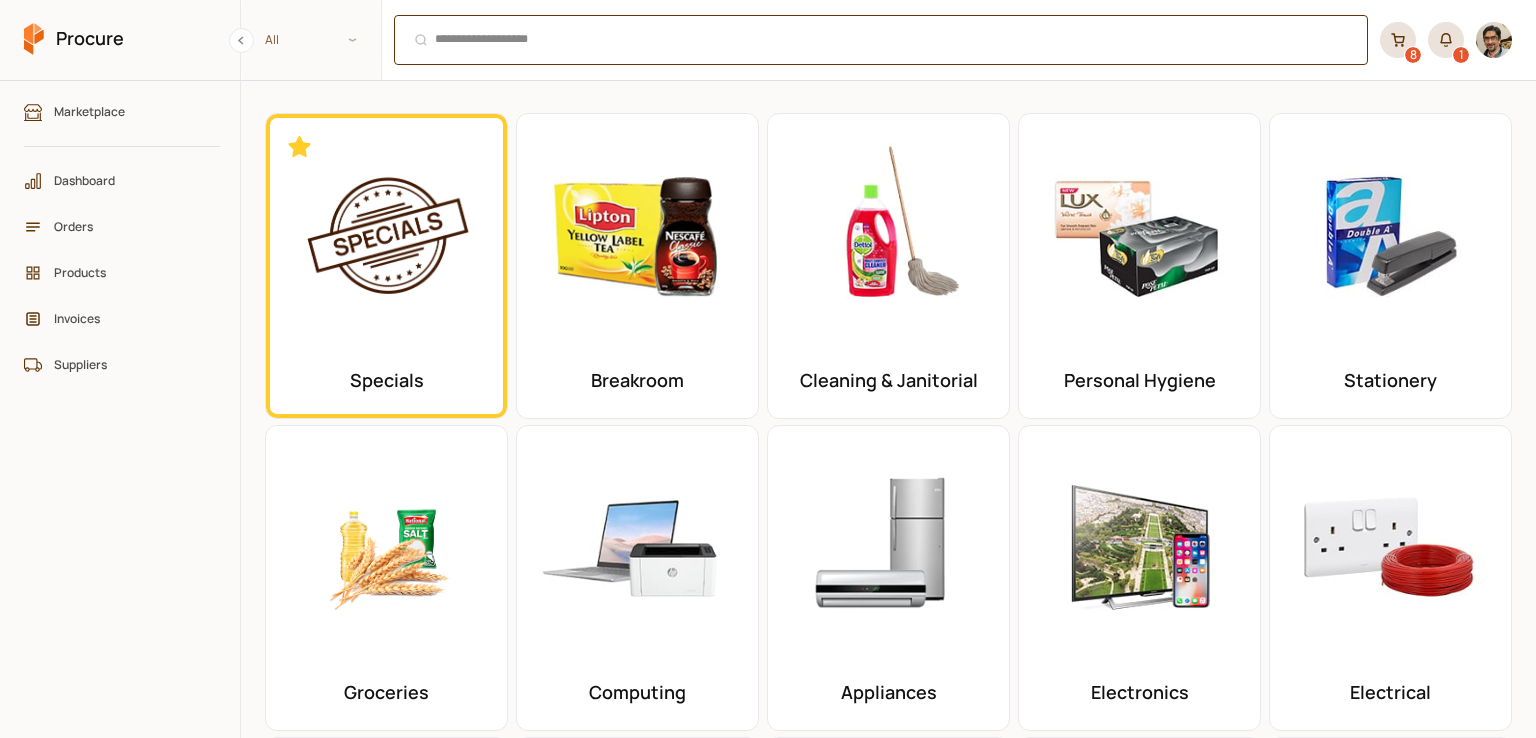 click on "Ctrl + K" at bounding box center [881, 40] 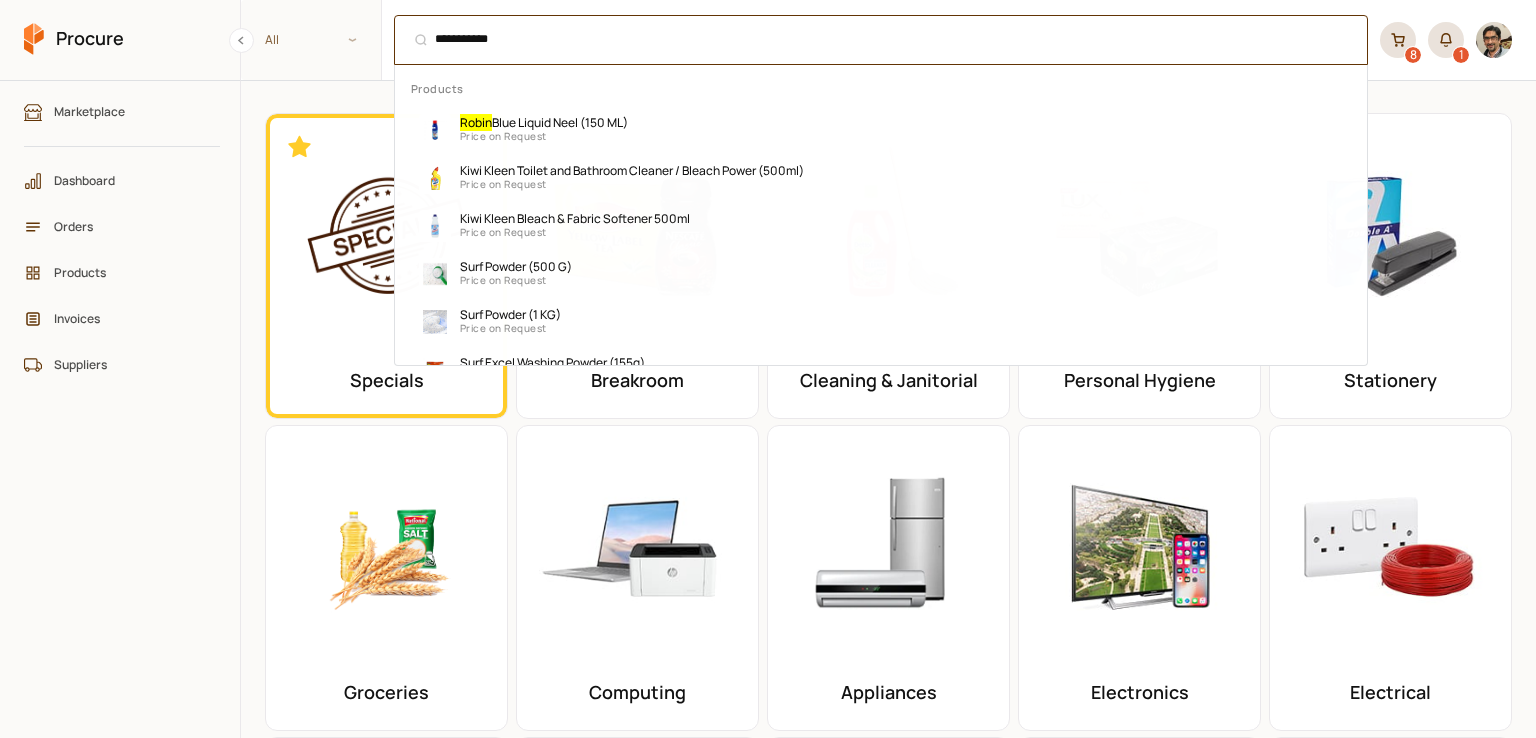 type on "**********" 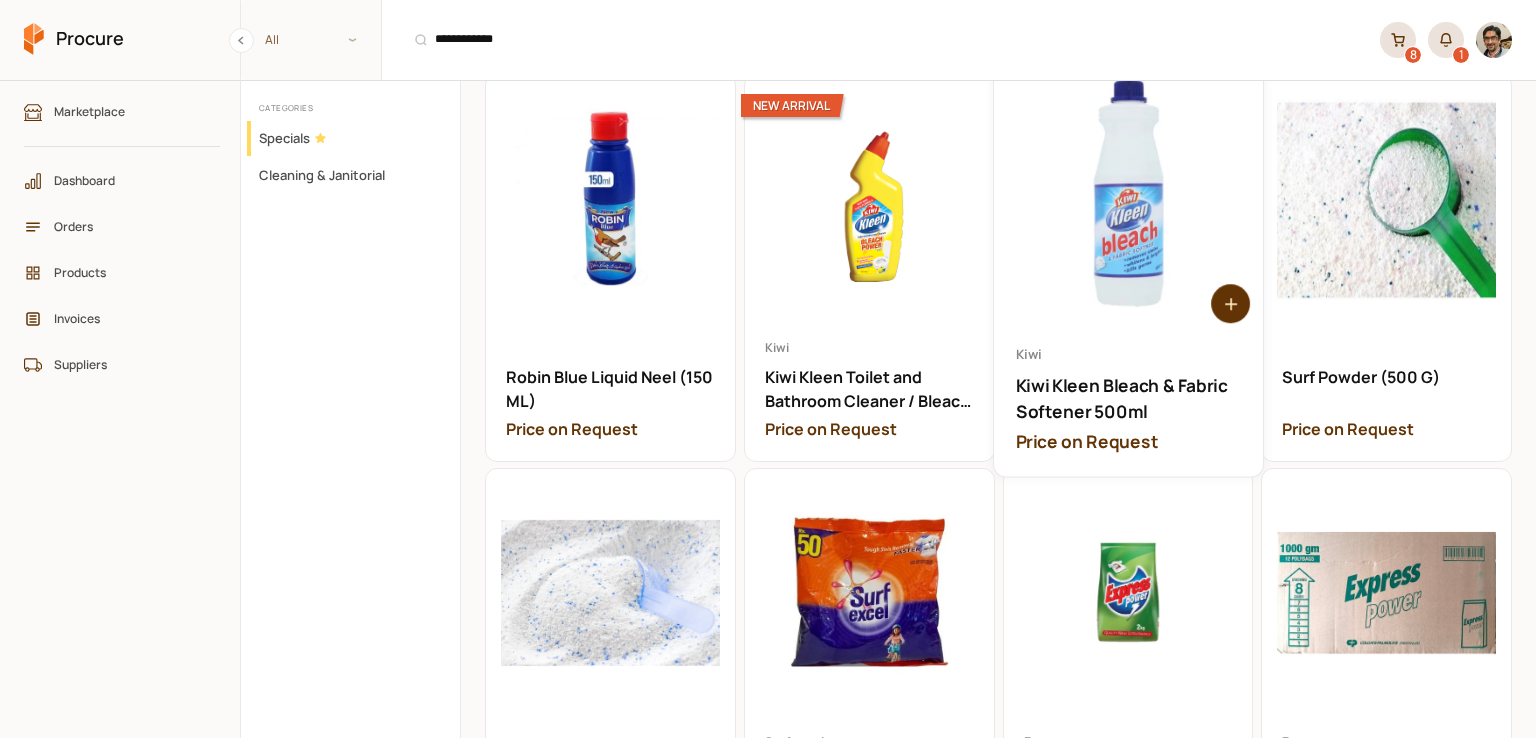 scroll, scrollTop: 52, scrollLeft: 0, axis: vertical 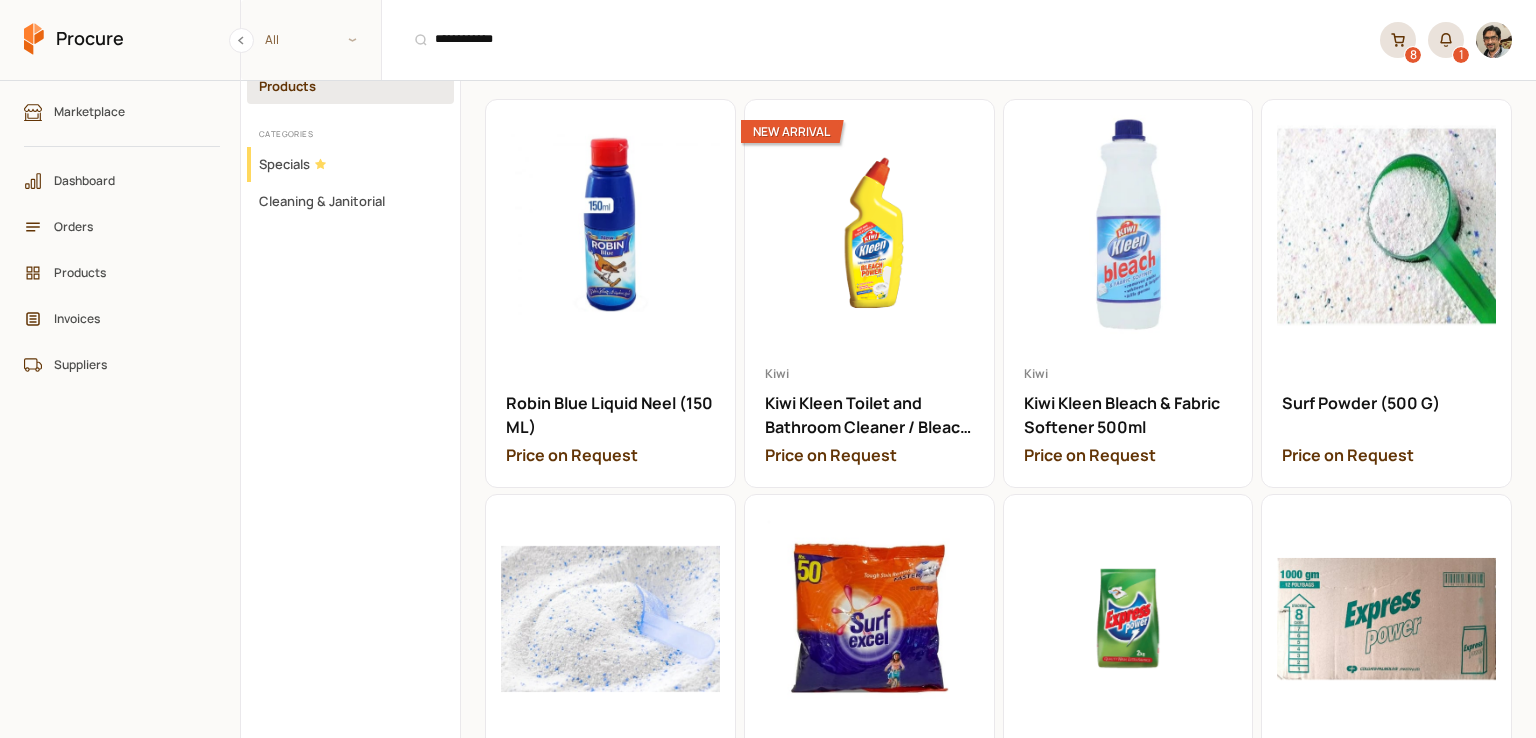 click 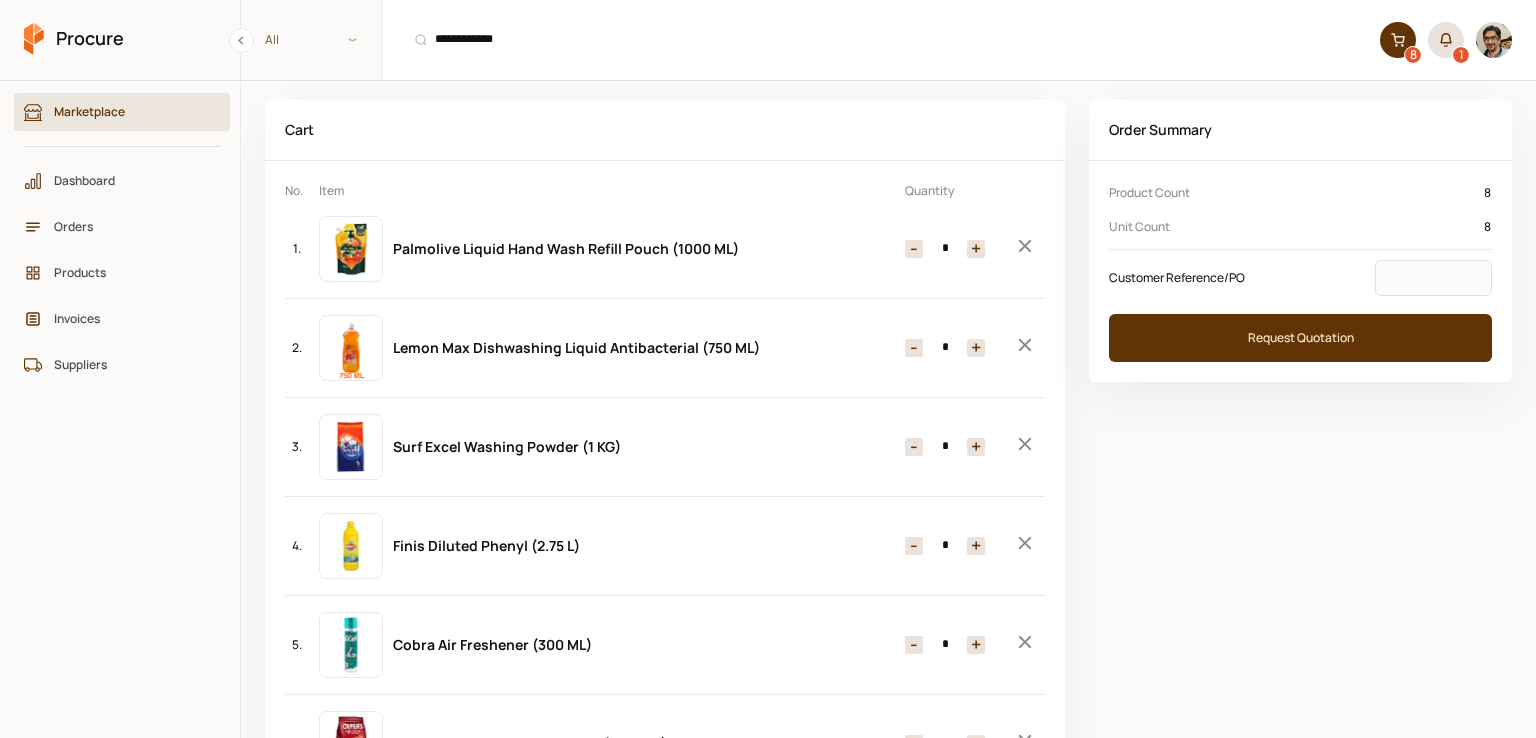 scroll, scrollTop: 252, scrollLeft: 0, axis: vertical 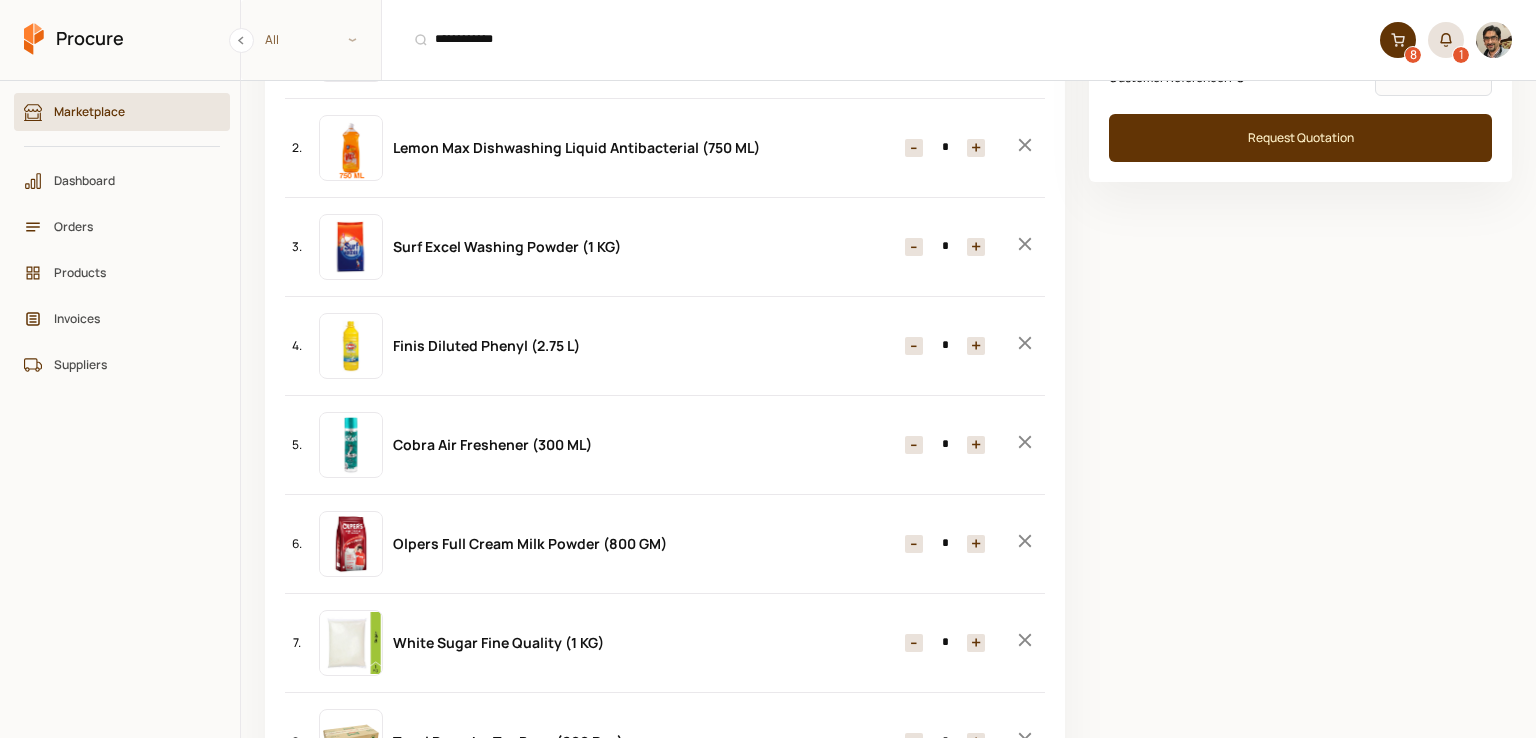 click on "+" at bounding box center [976, 544] 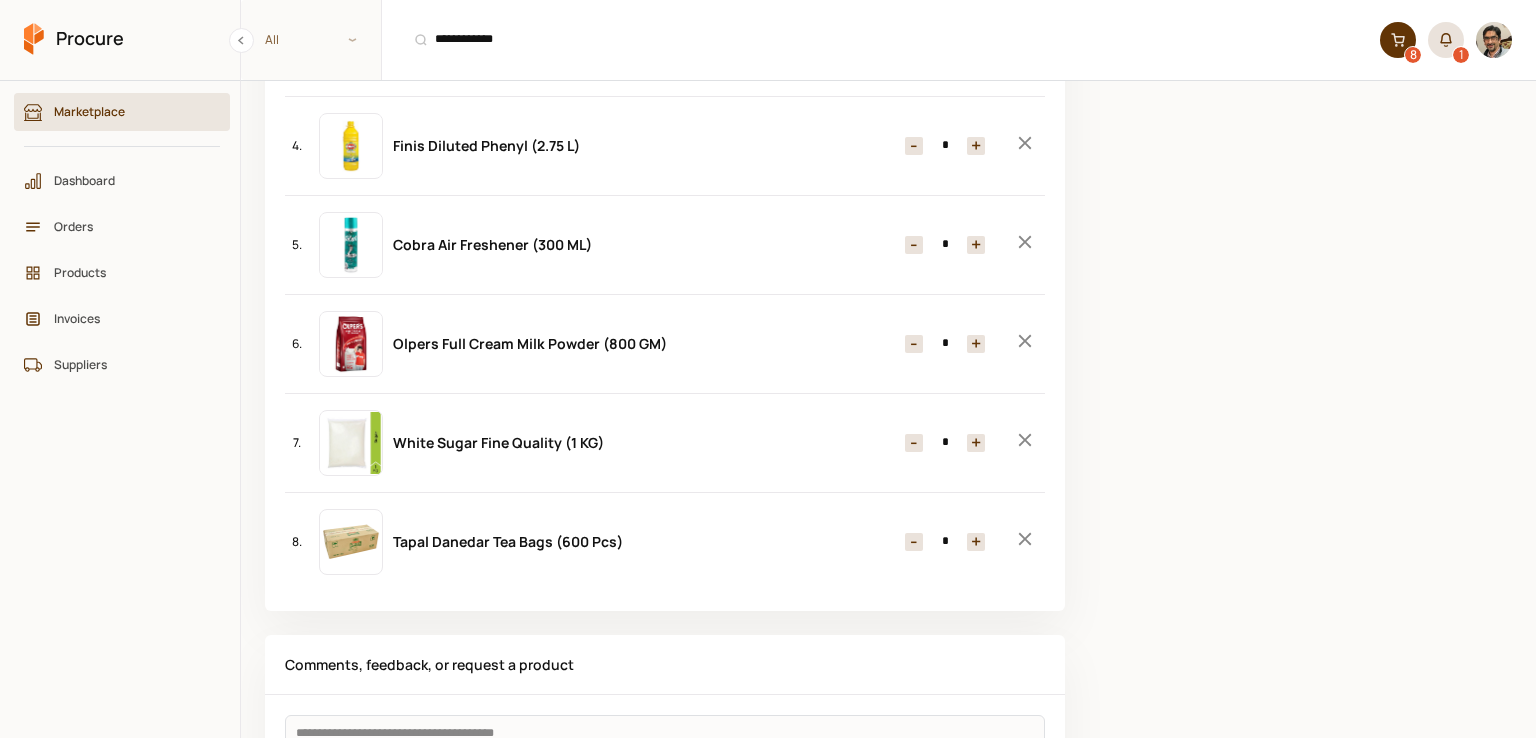 click on "+" at bounding box center [976, 443] 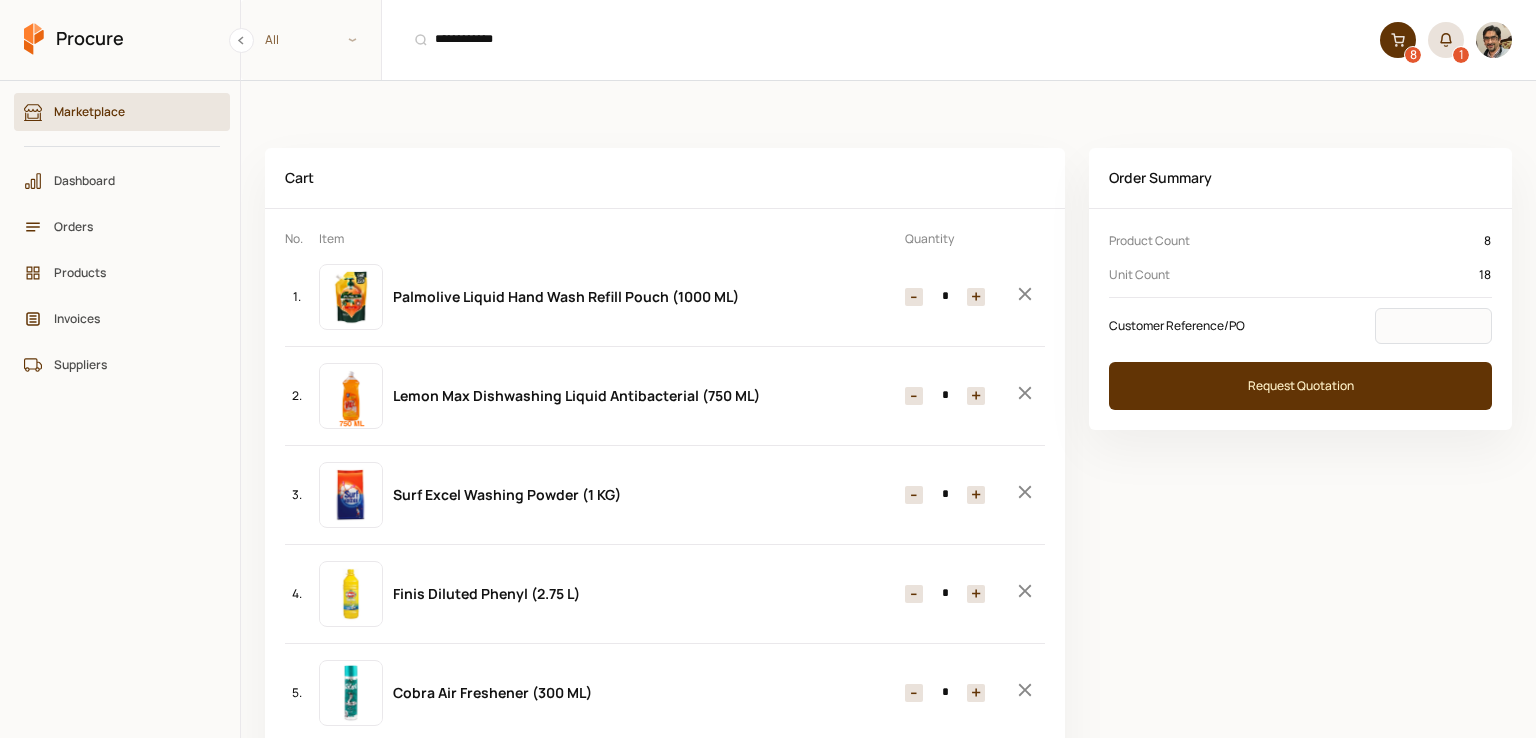 scroll, scrollTop: 0, scrollLeft: 0, axis: both 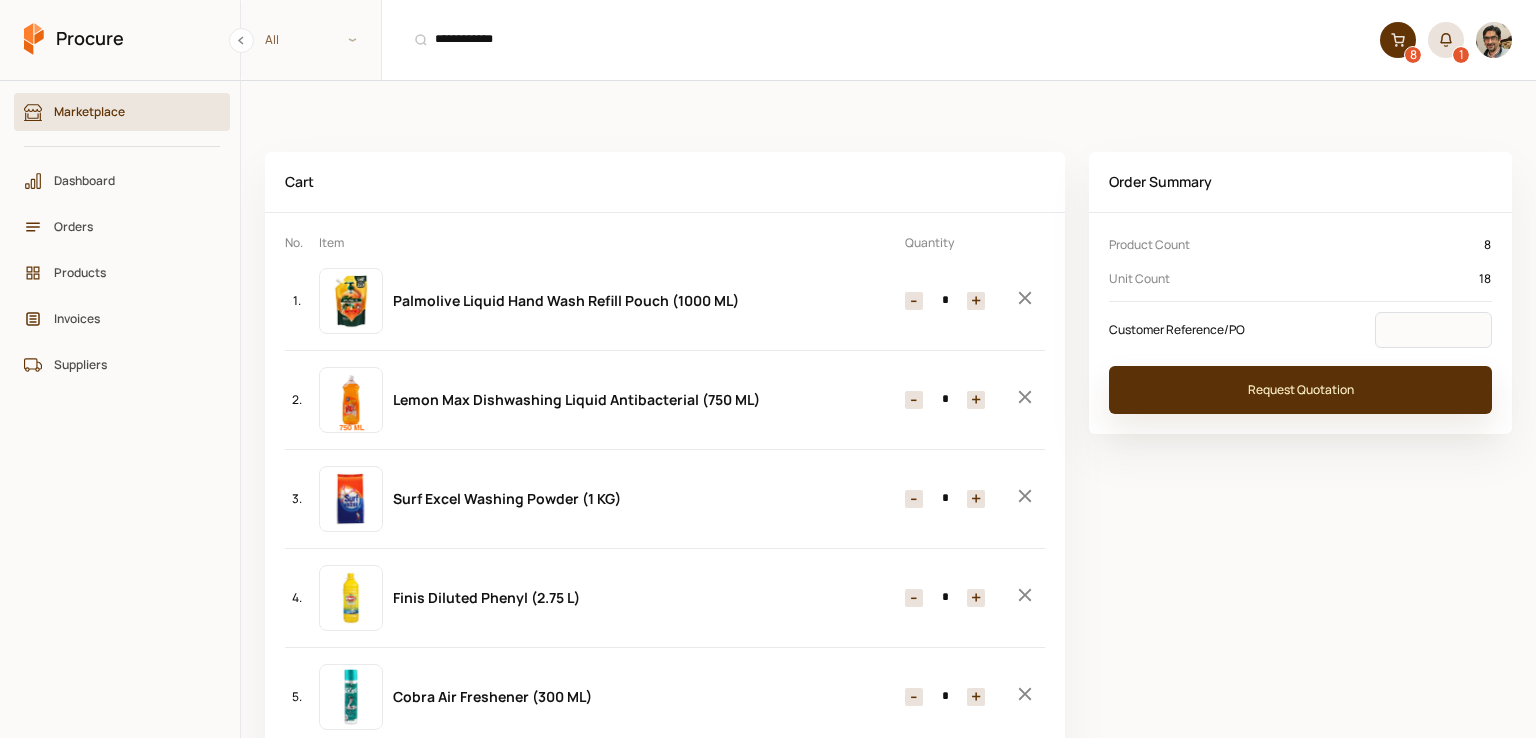 click on "Request Quotation" at bounding box center (1300, 390) 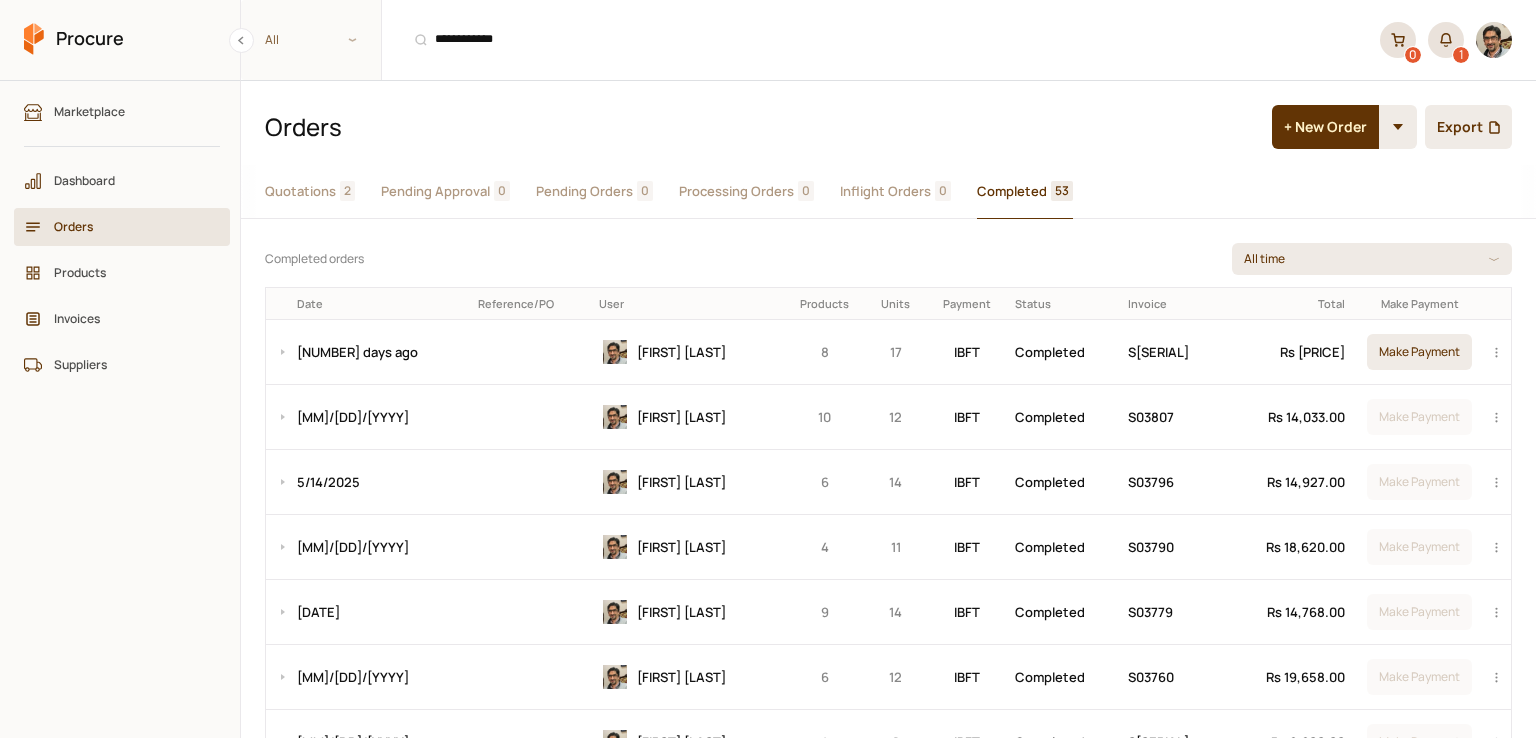 click on "Quotations" at bounding box center [300, 191] 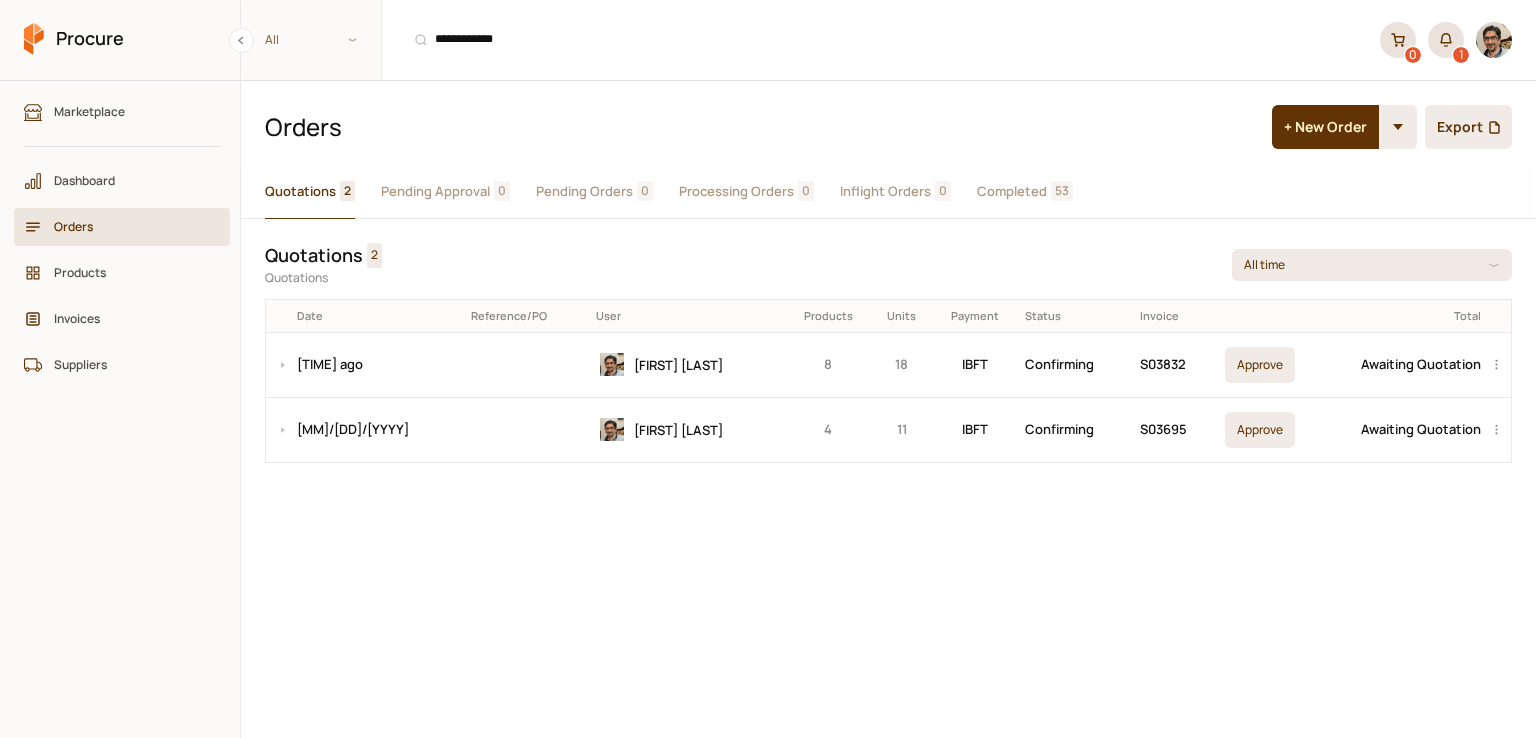 click on "Pending Approval" at bounding box center (435, 191) 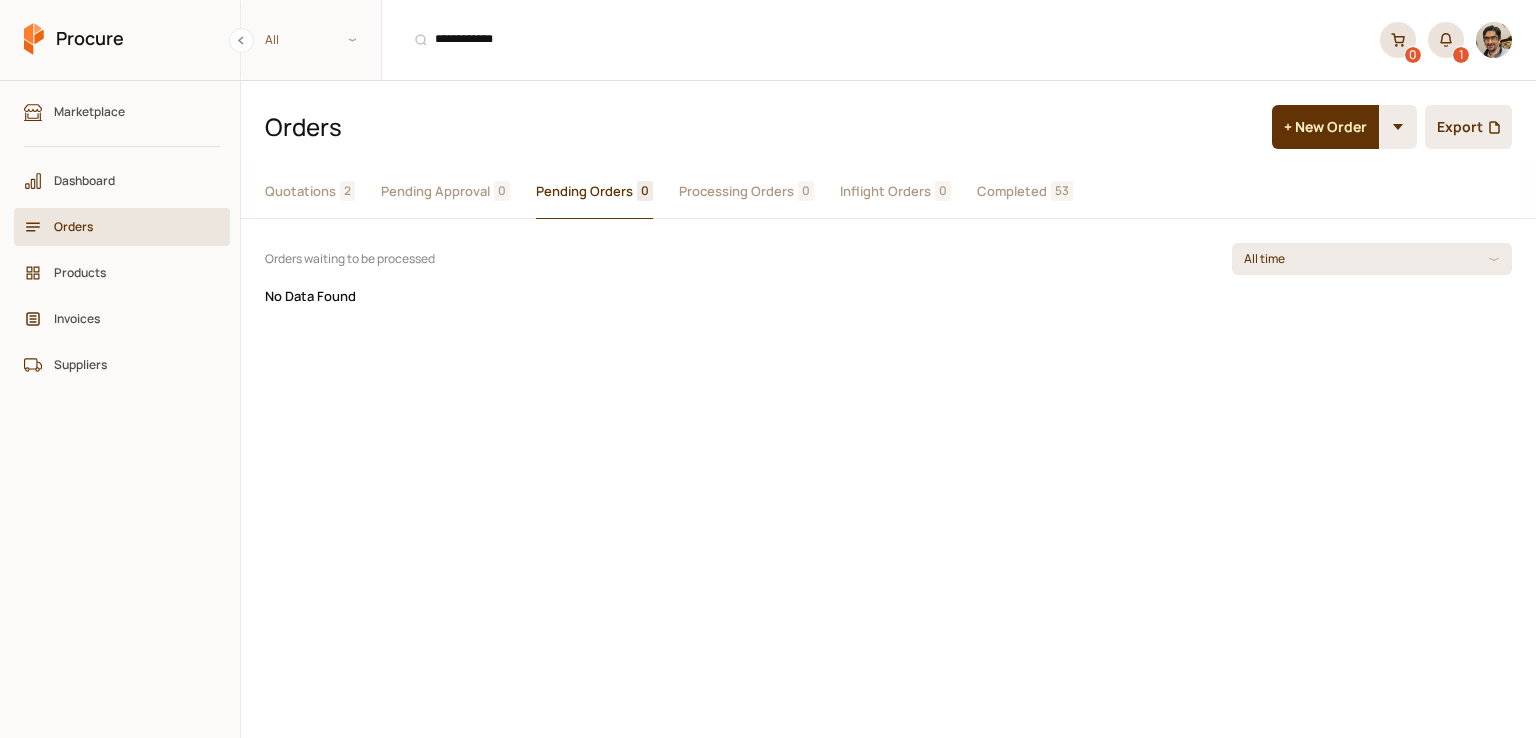 click on "Pending Orders" at bounding box center (584, 191) 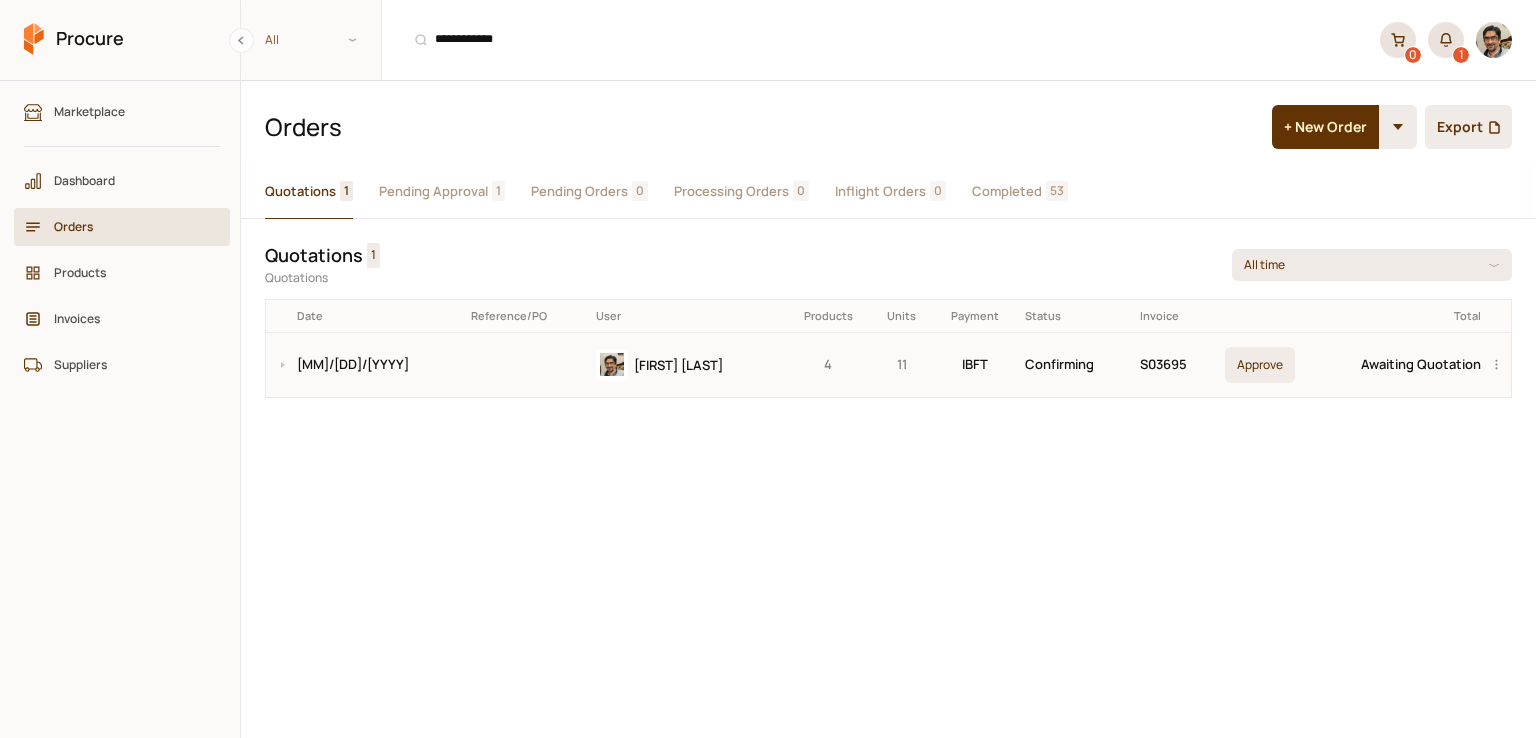 click on "Awaiting Quotation" at bounding box center (1395, 364) 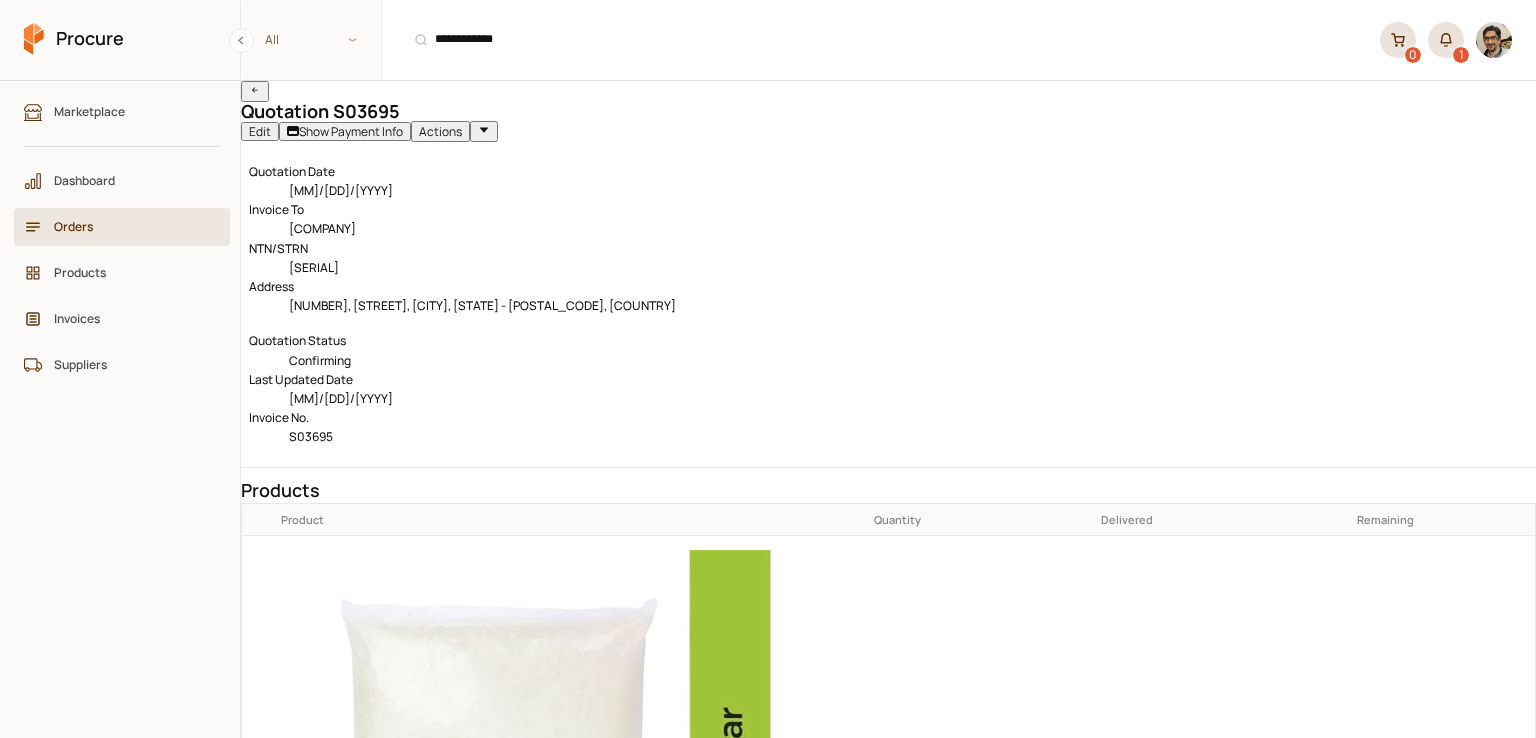 scroll, scrollTop: 405, scrollLeft: 0, axis: vertical 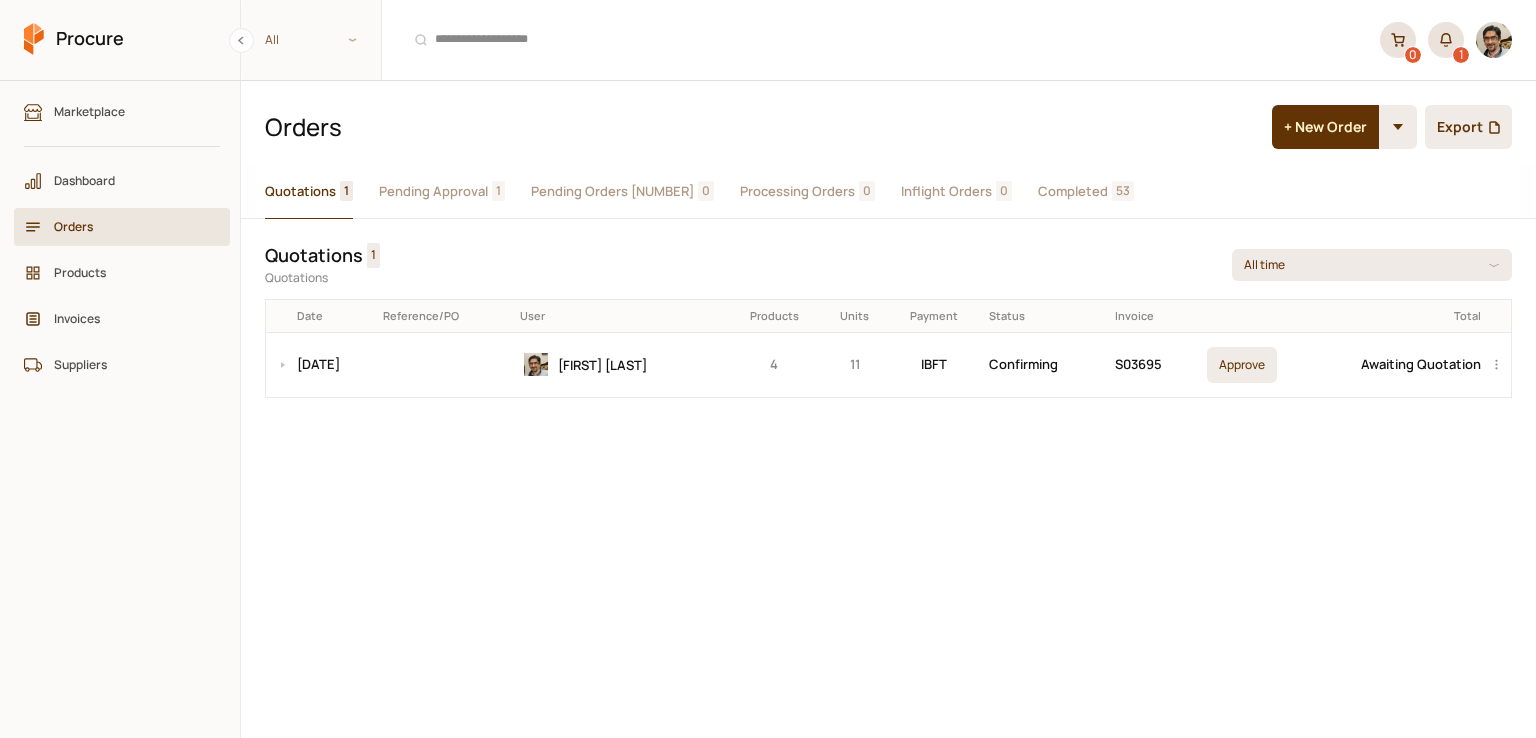 click on "Quotations" at bounding box center [300, 191] 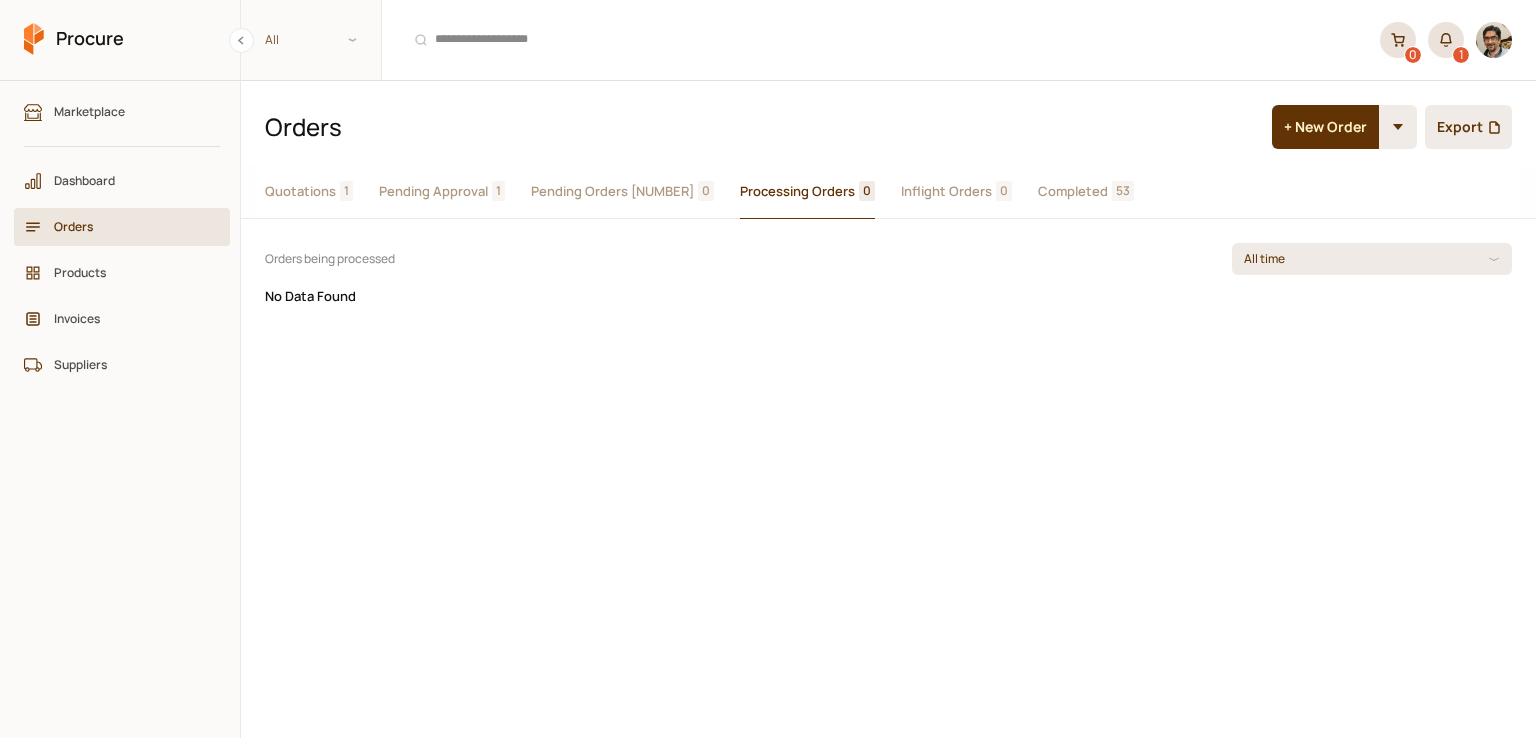 click on "Processing Orders" at bounding box center [797, 191] 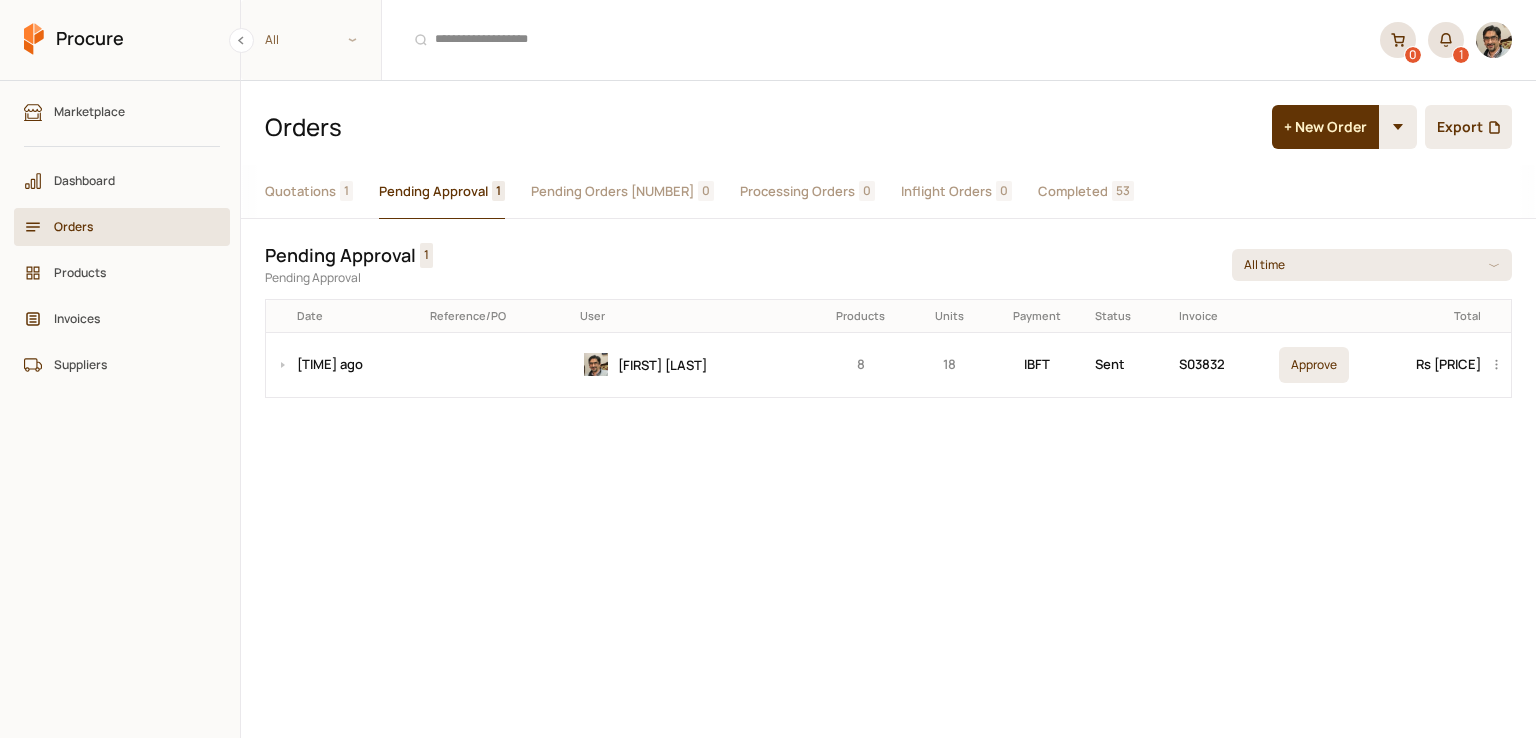 click on "Pending Approval" at bounding box center (433, 191) 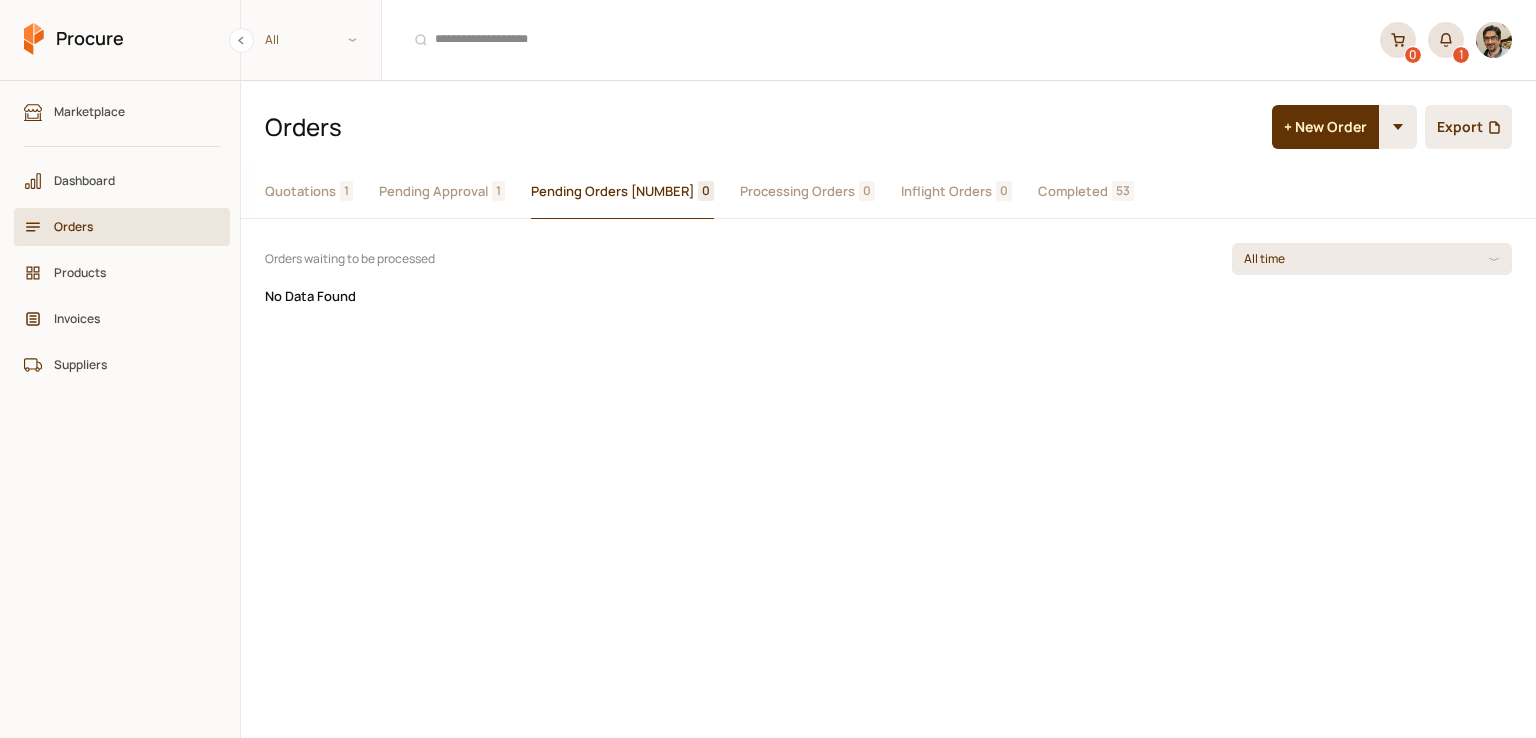 click on "Pending Orders" at bounding box center (612, 191) 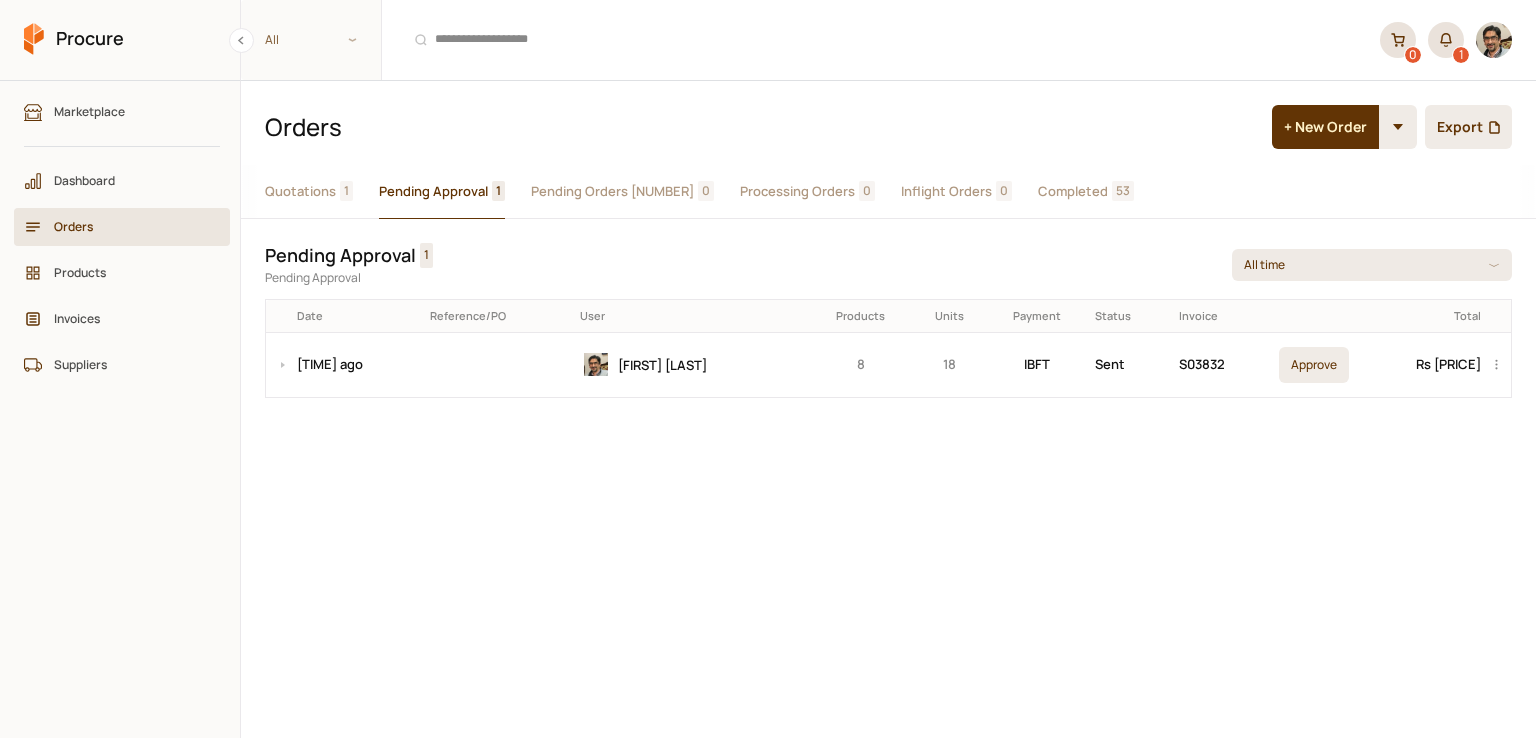 click on "Pending Approval 1" at bounding box center (442, 192) 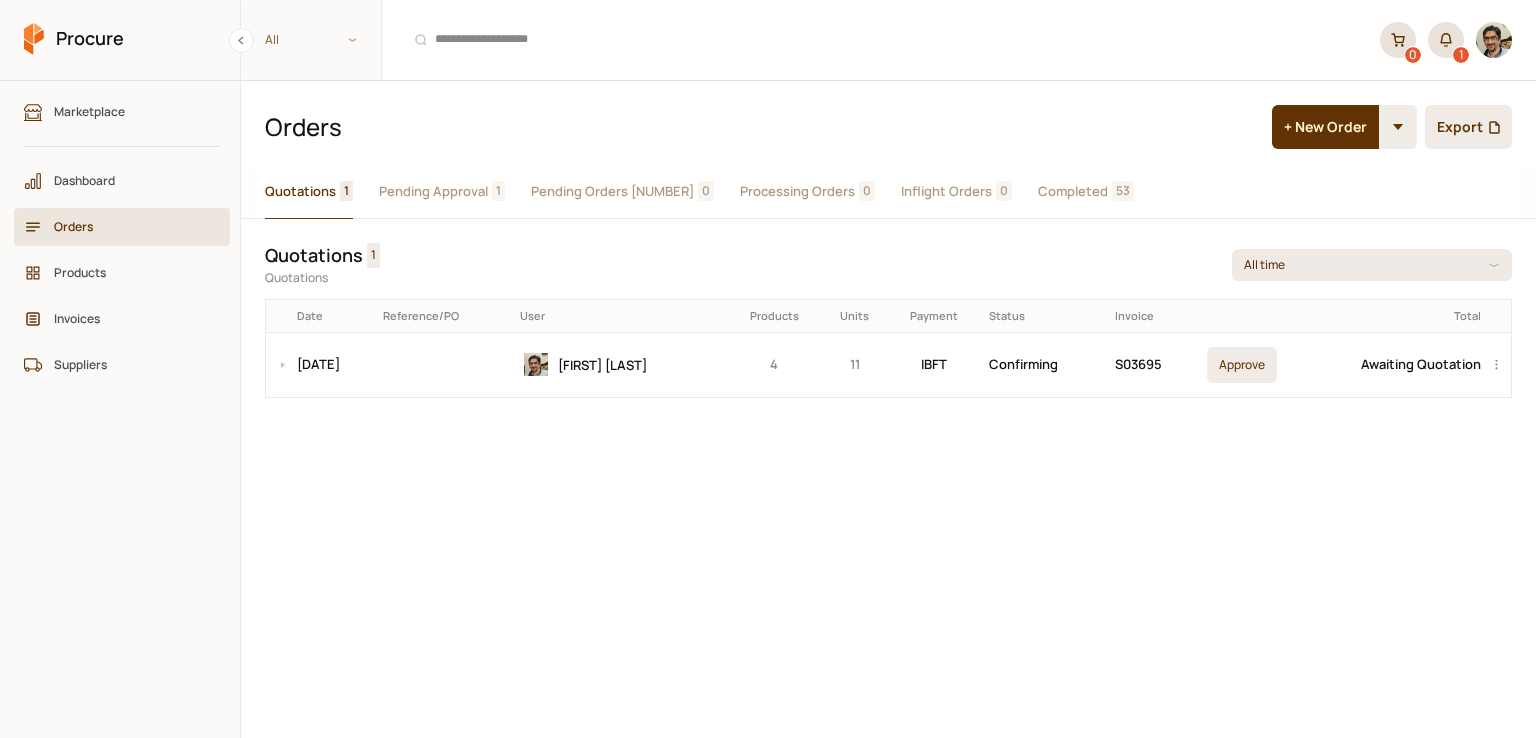 click on "Quotations 1" at bounding box center (309, 192) 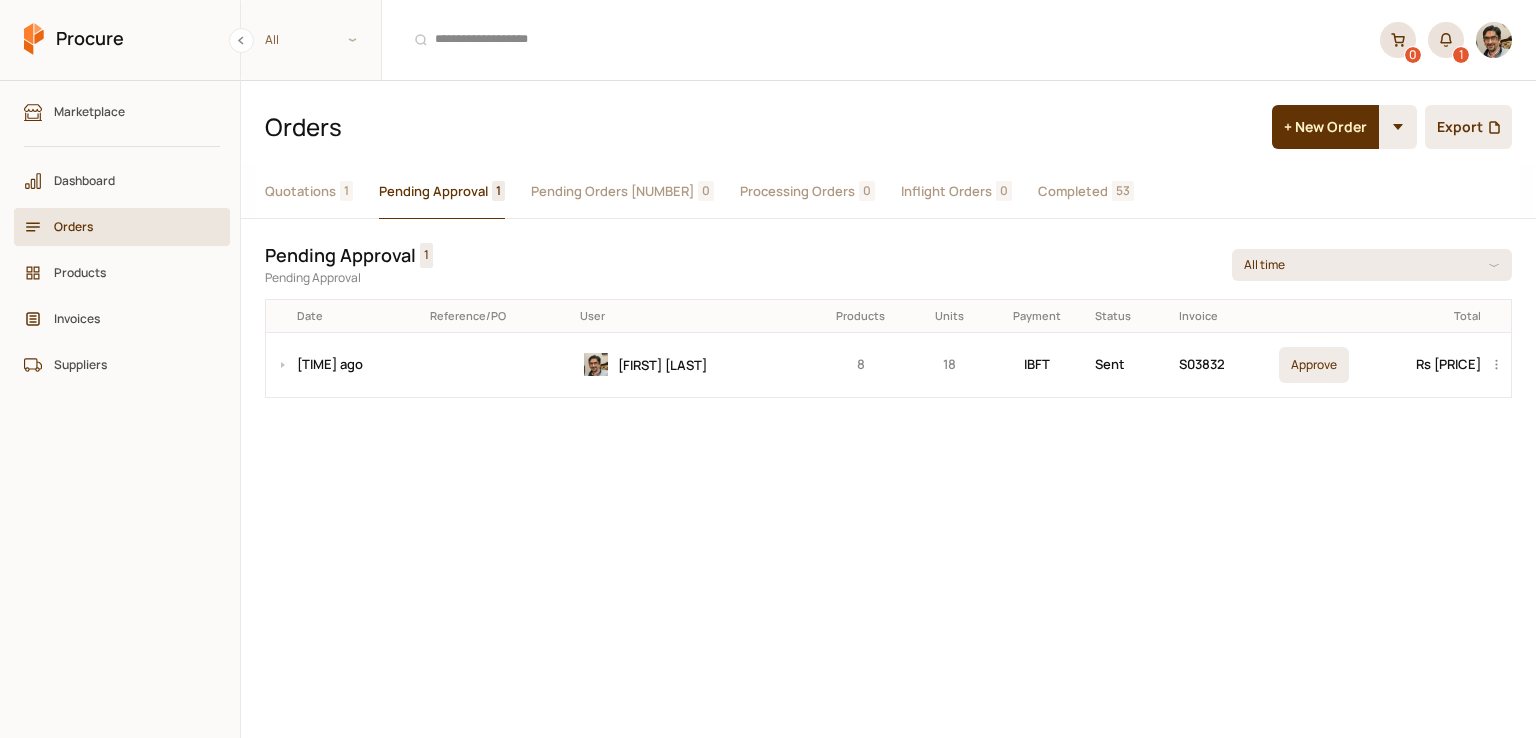 click on "Pending Approval" at bounding box center (433, 191) 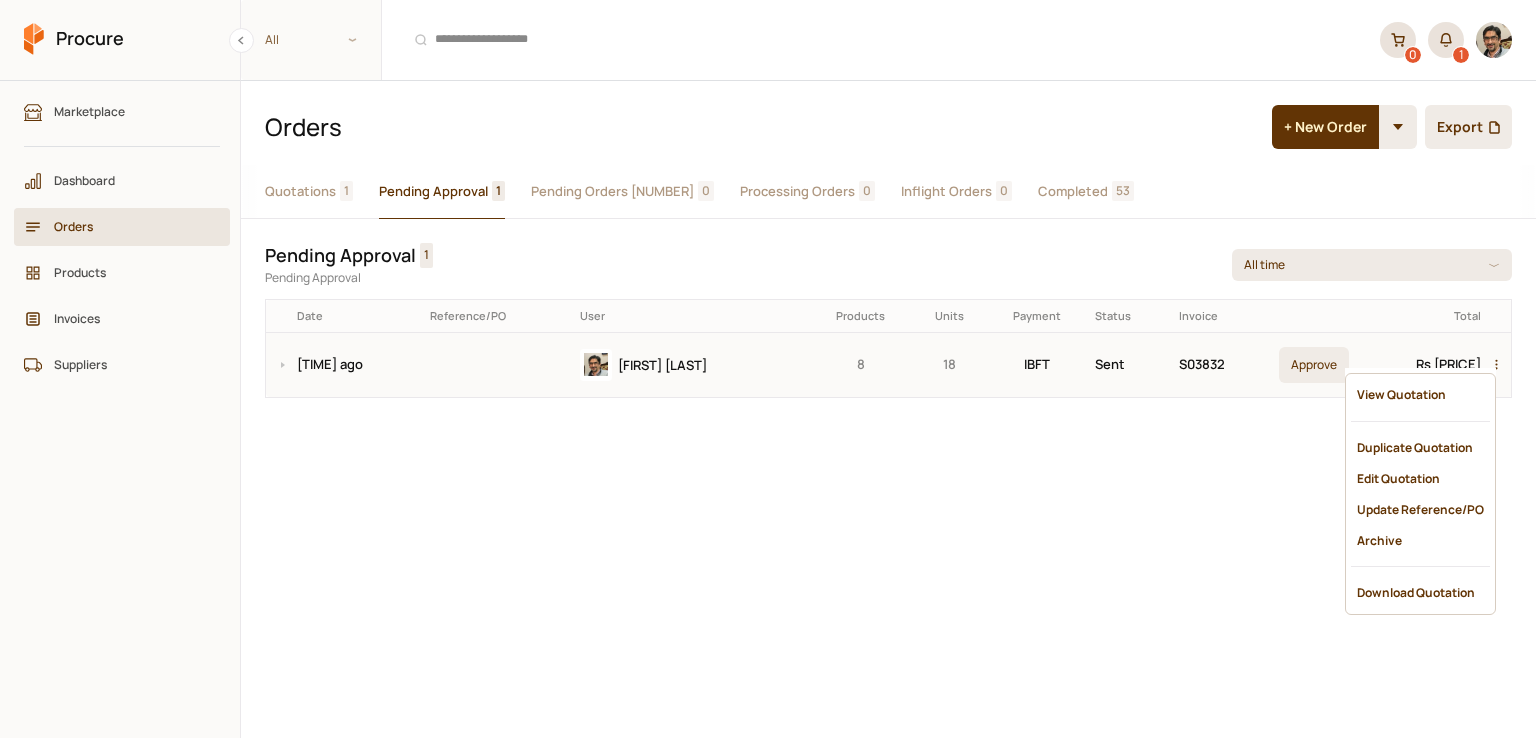 click at bounding box center (1500, 365) 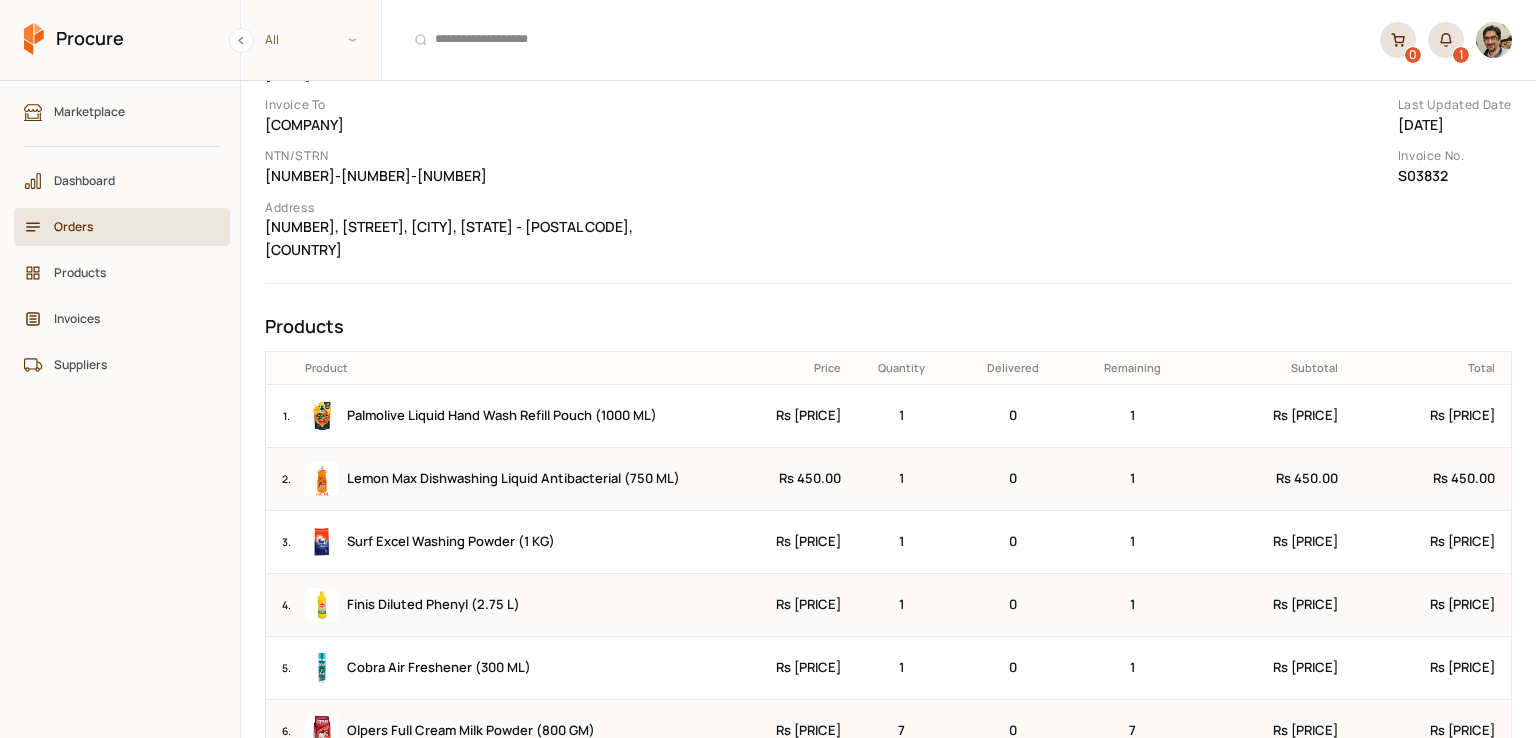 scroll, scrollTop: 160, scrollLeft: 0, axis: vertical 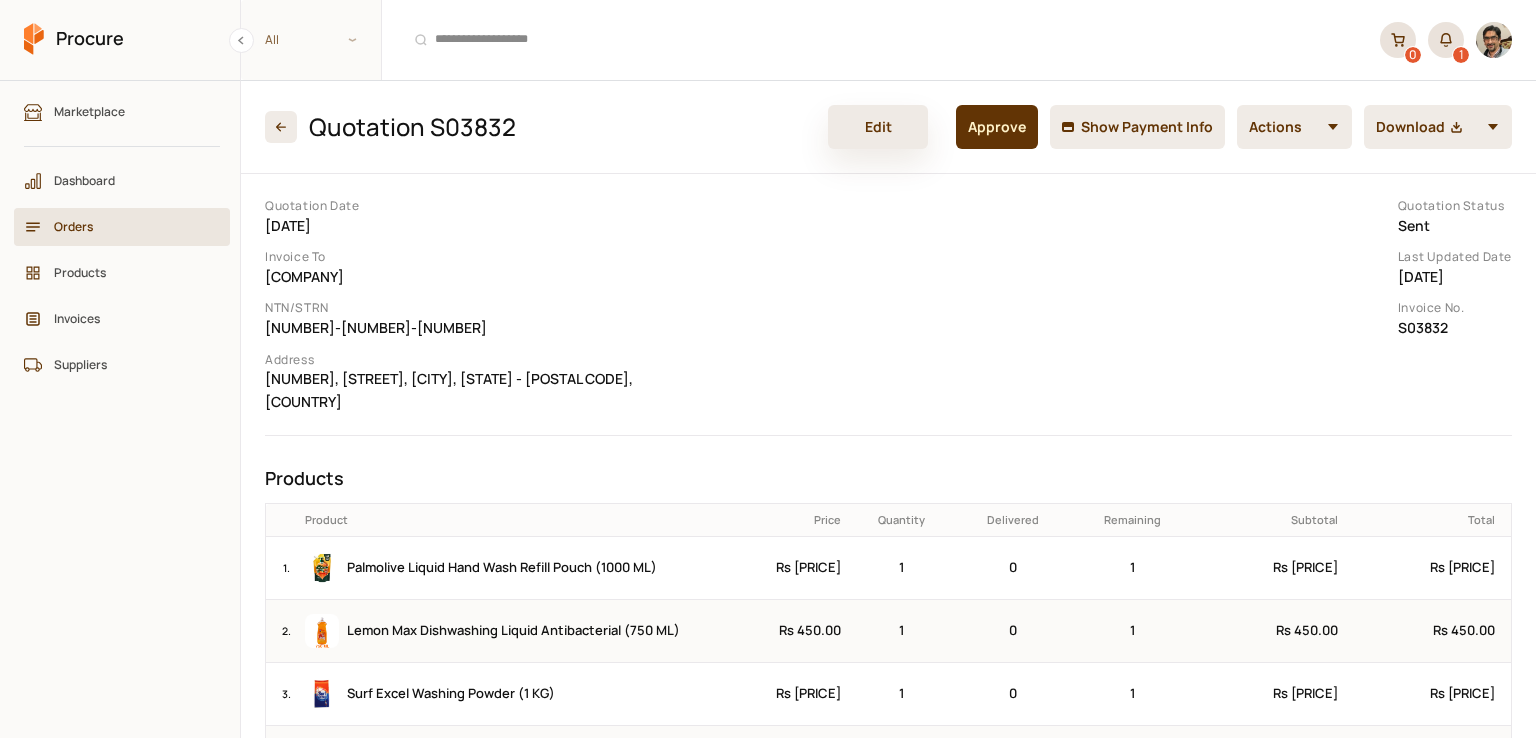 click on "Edit" at bounding box center [878, 127] 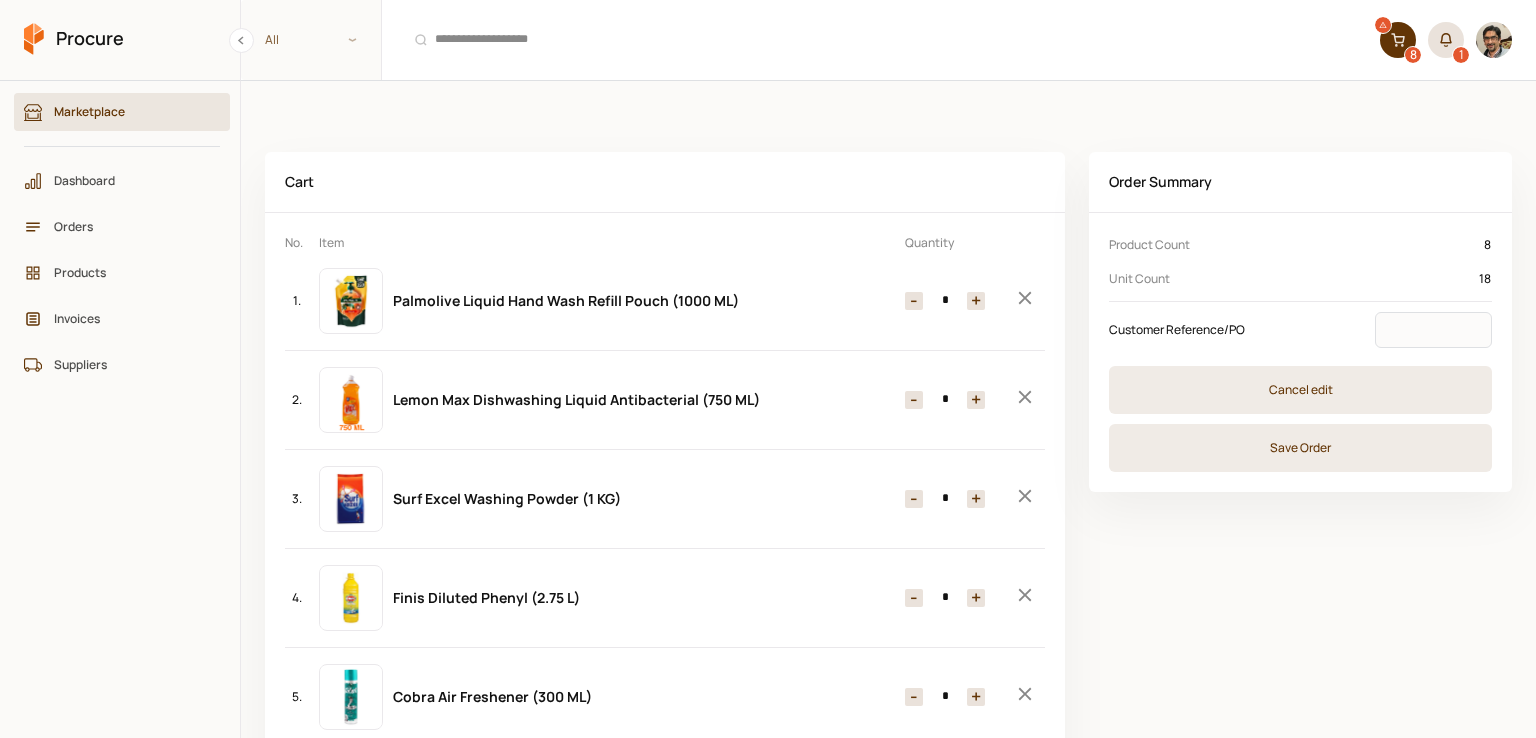 click on "-" at bounding box center [914, 697] 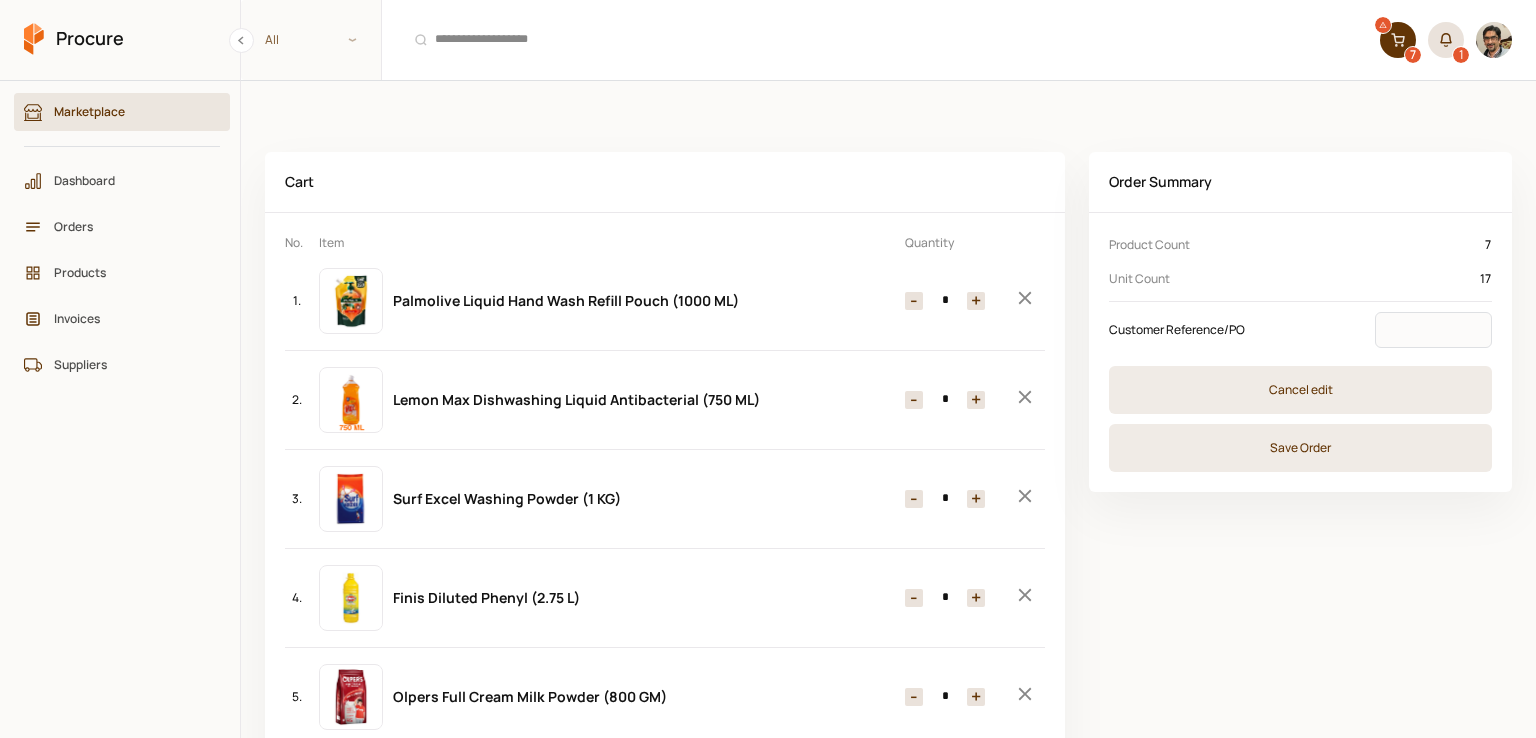 scroll, scrollTop: 0, scrollLeft: 0, axis: both 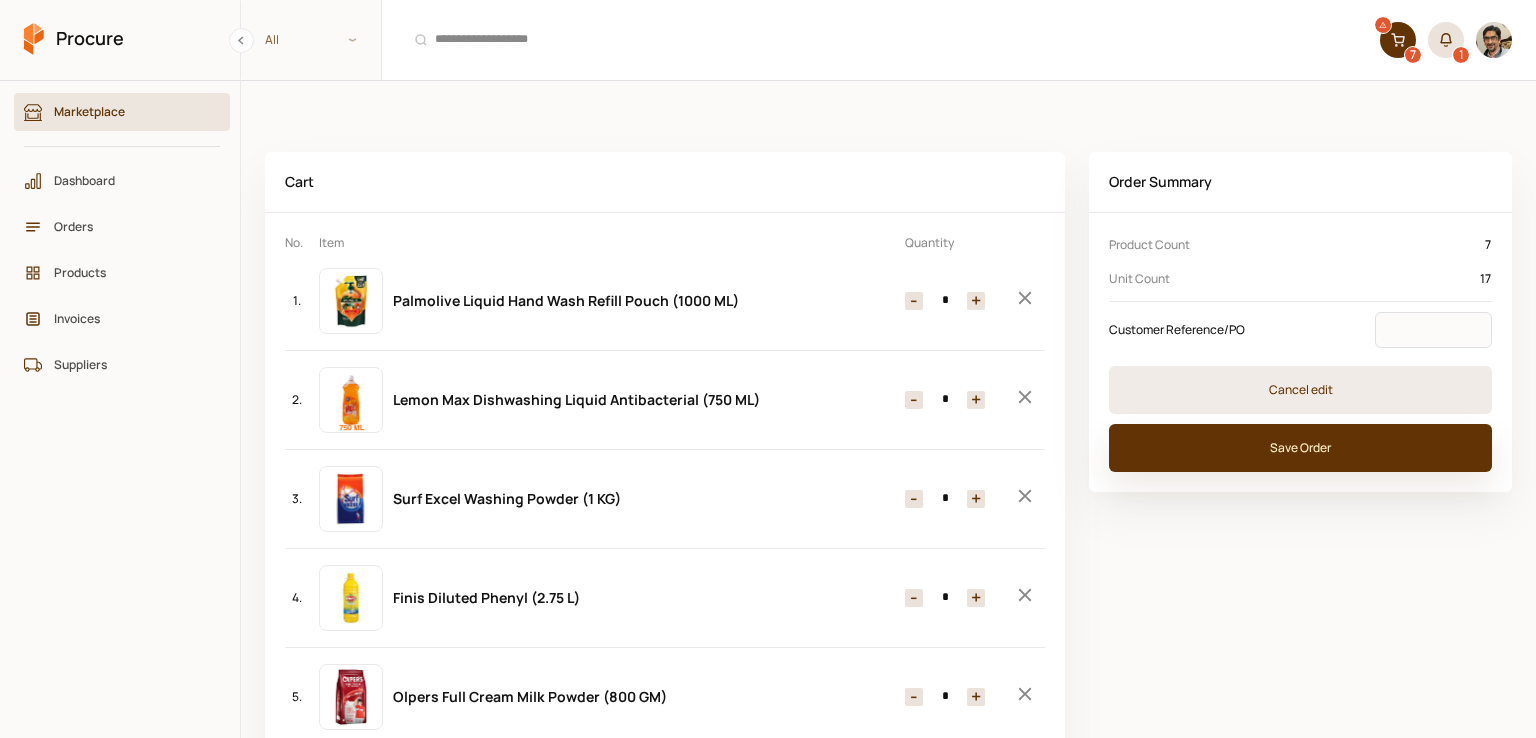 click on "Save Order" at bounding box center [1300, 448] 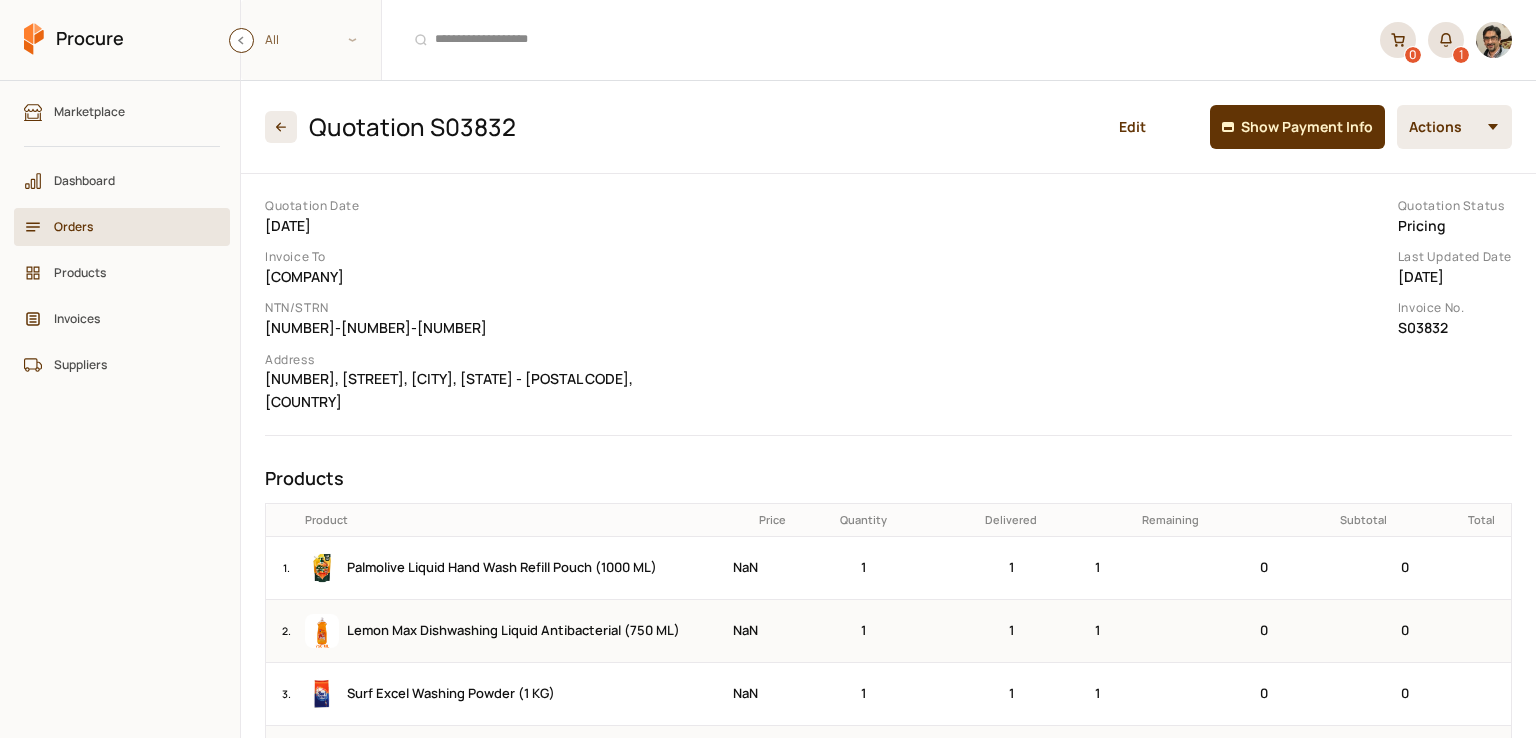 click on "Toggle Navbar" at bounding box center [241, 40] 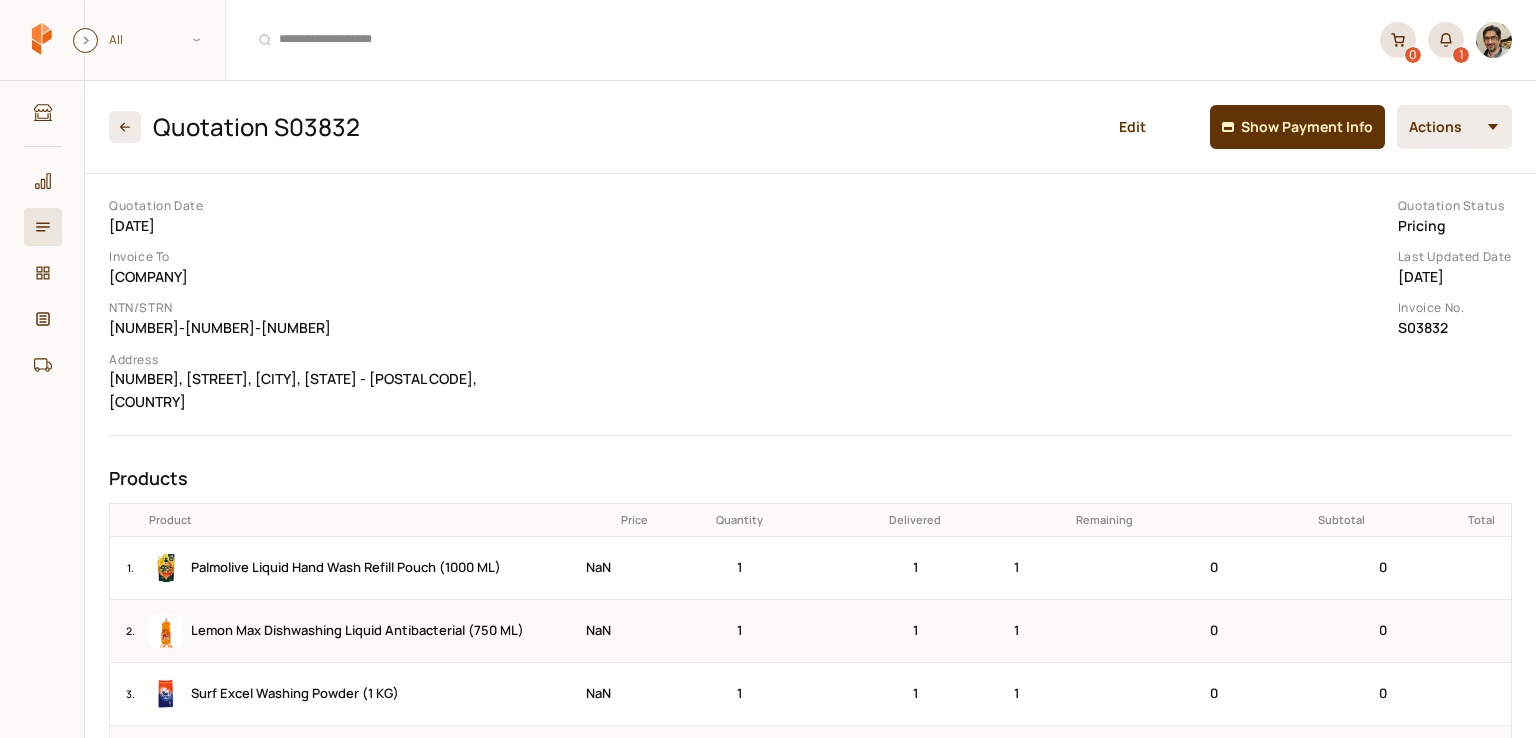 click on "Toggle Navbar" at bounding box center [85, 40] 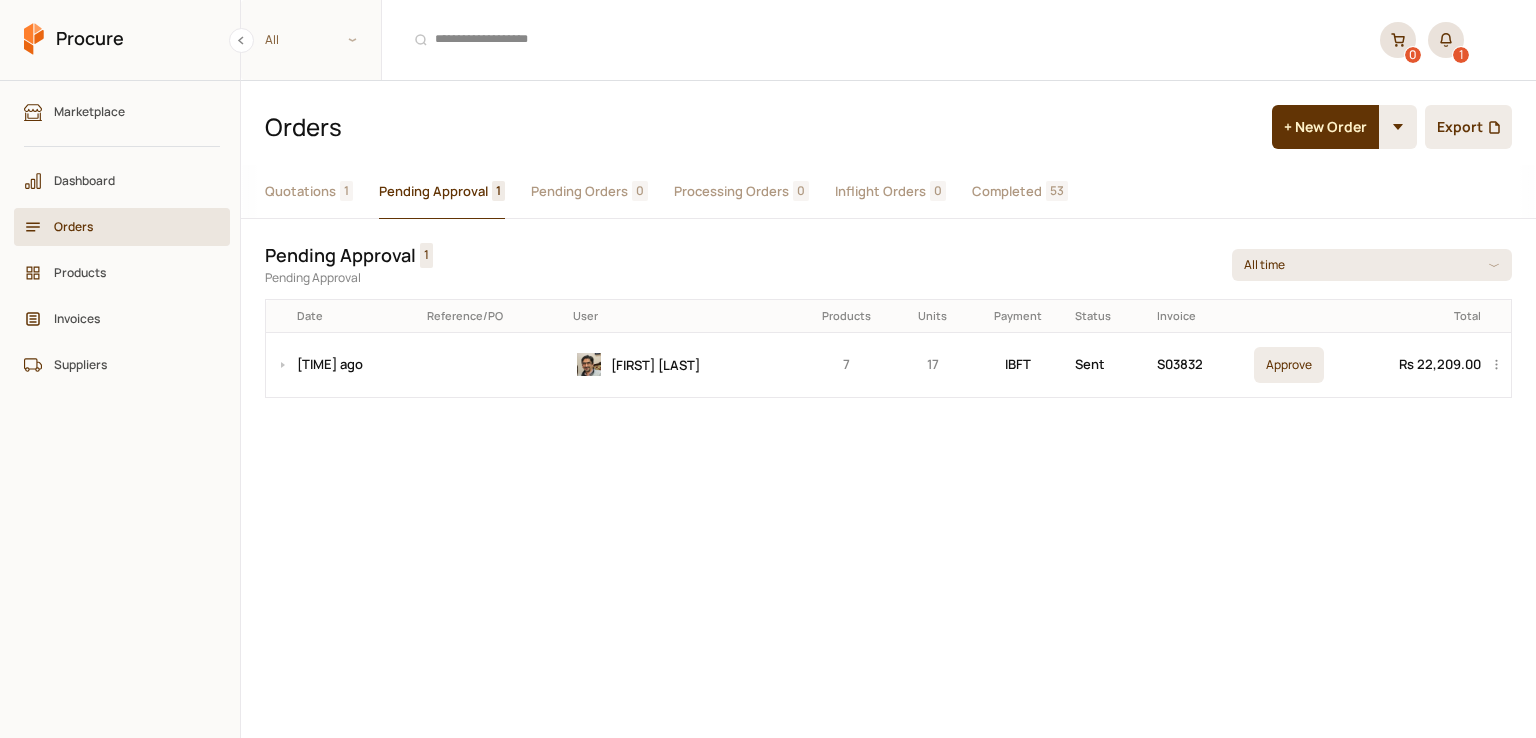 scroll, scrollTop: 0, scrollLeft: 0, axis: both 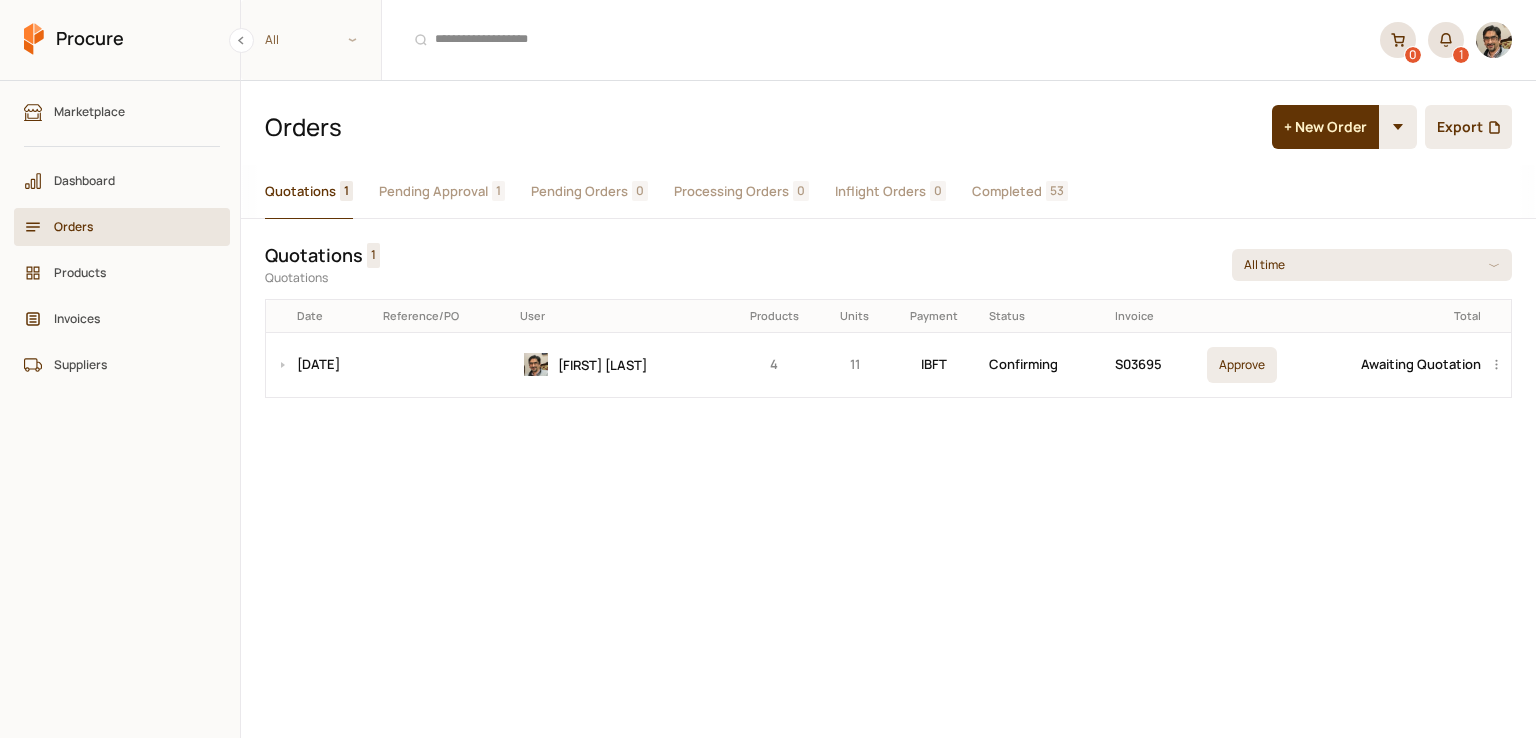 click on "1" at bounding box center [346, 191] 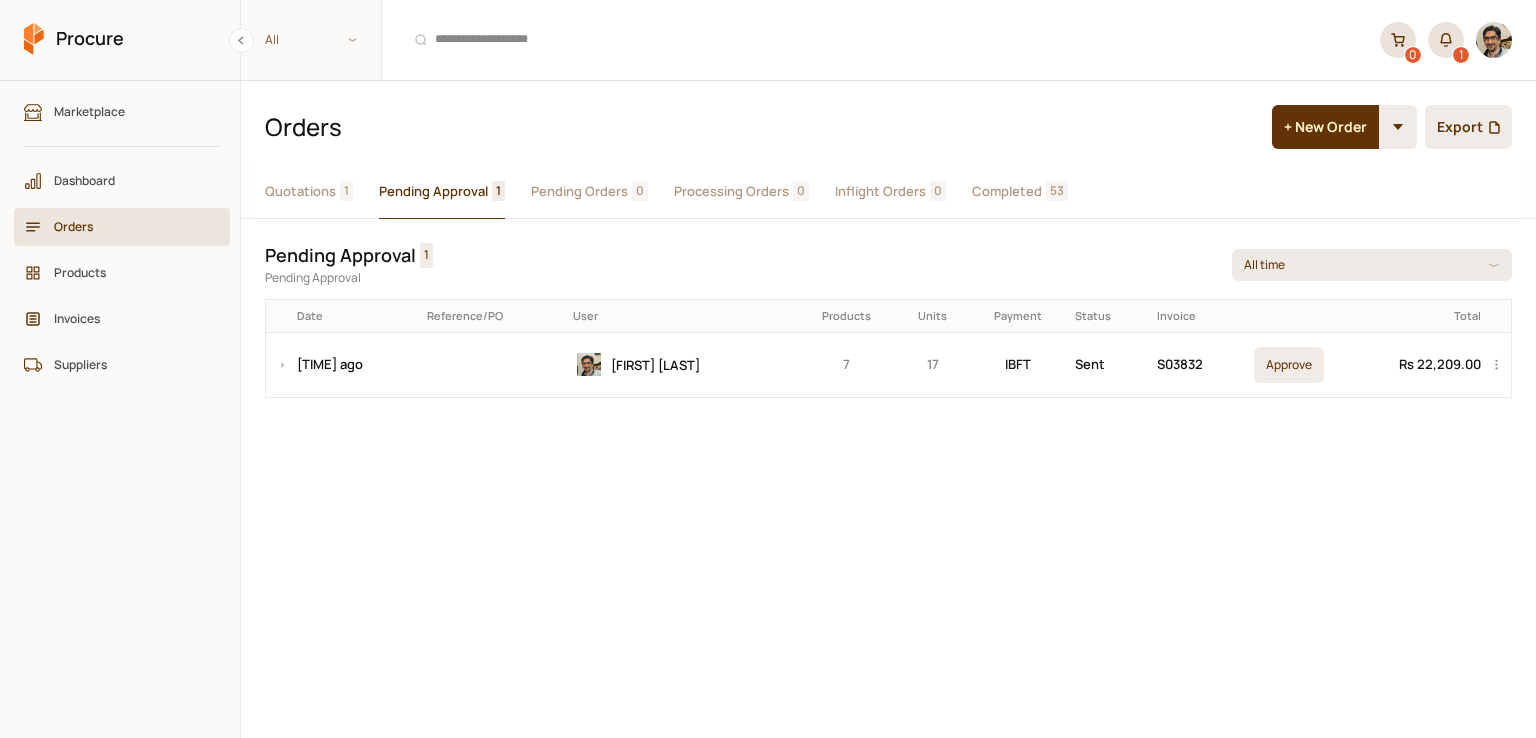 click on "Pending Approval" at bounding box center (433, 191) 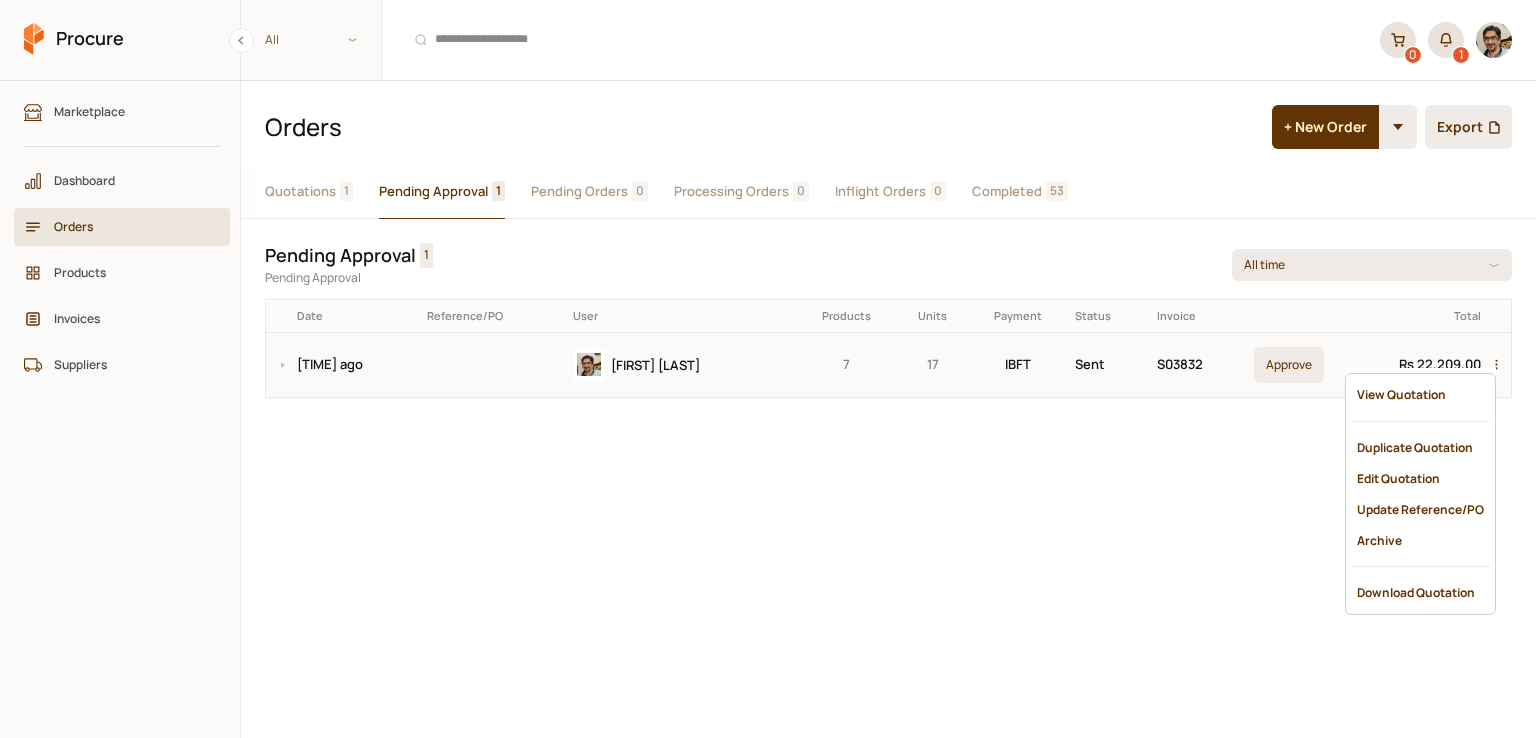 click at bounding box center (1500, 365) 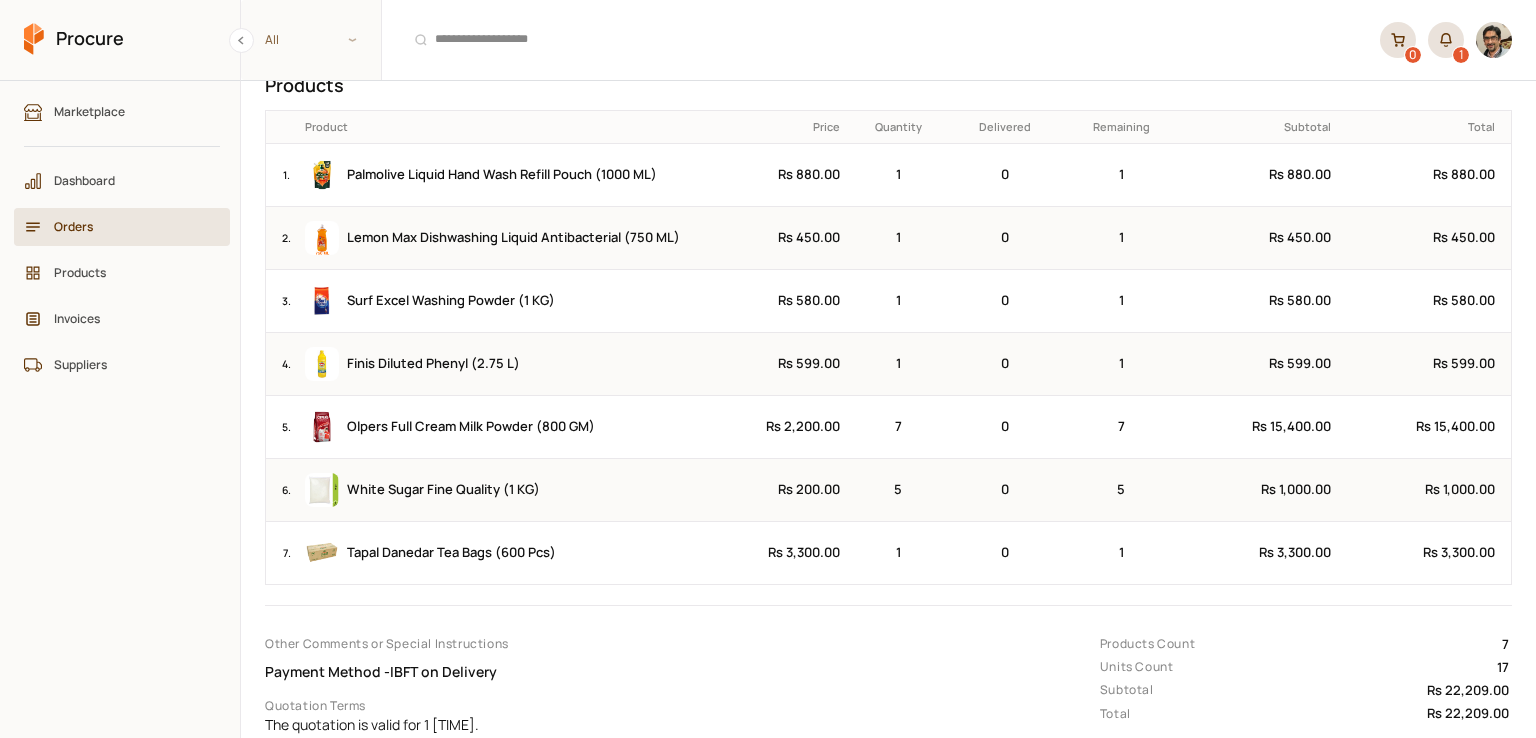 scroll, scrollTop: 400, scrollLeft: 0, axis: vertical 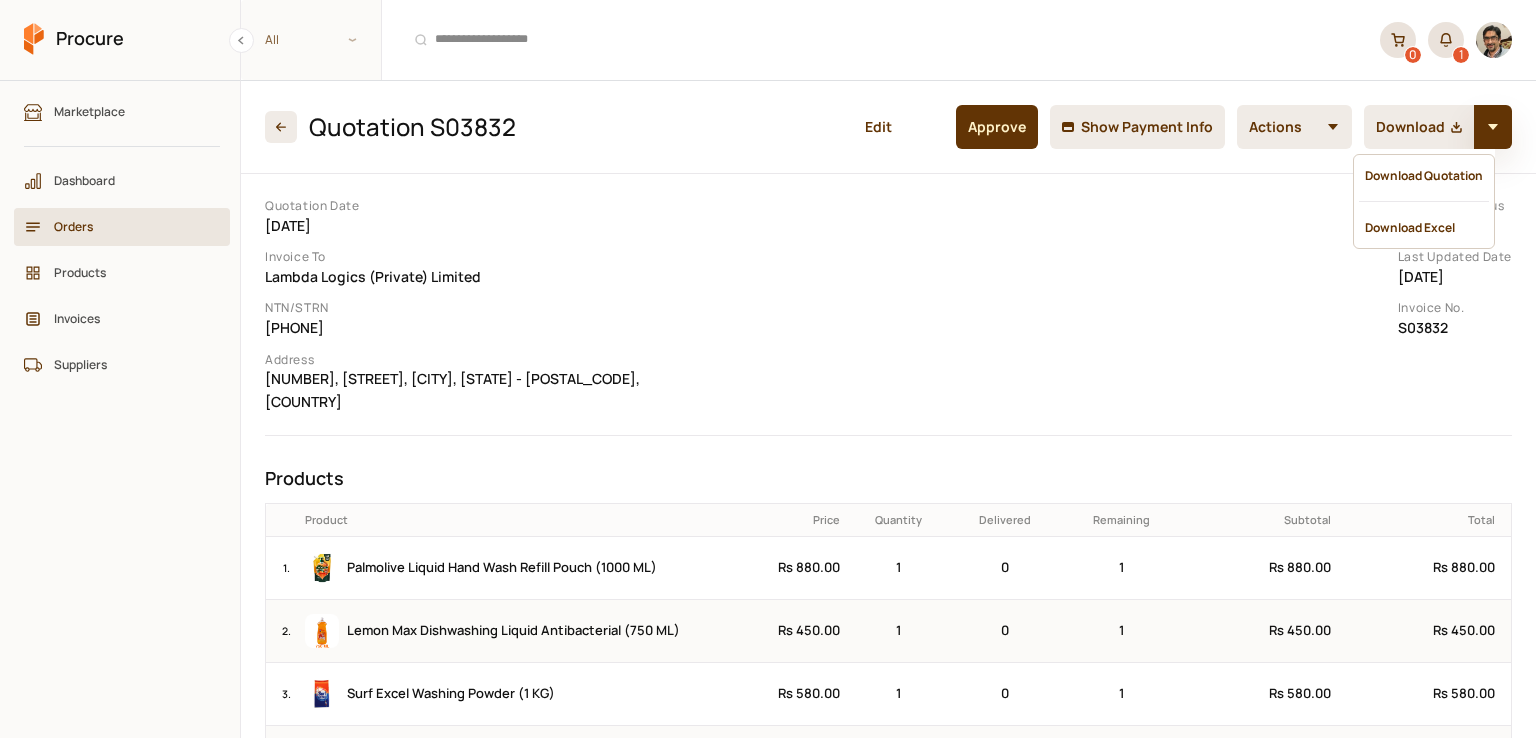 click 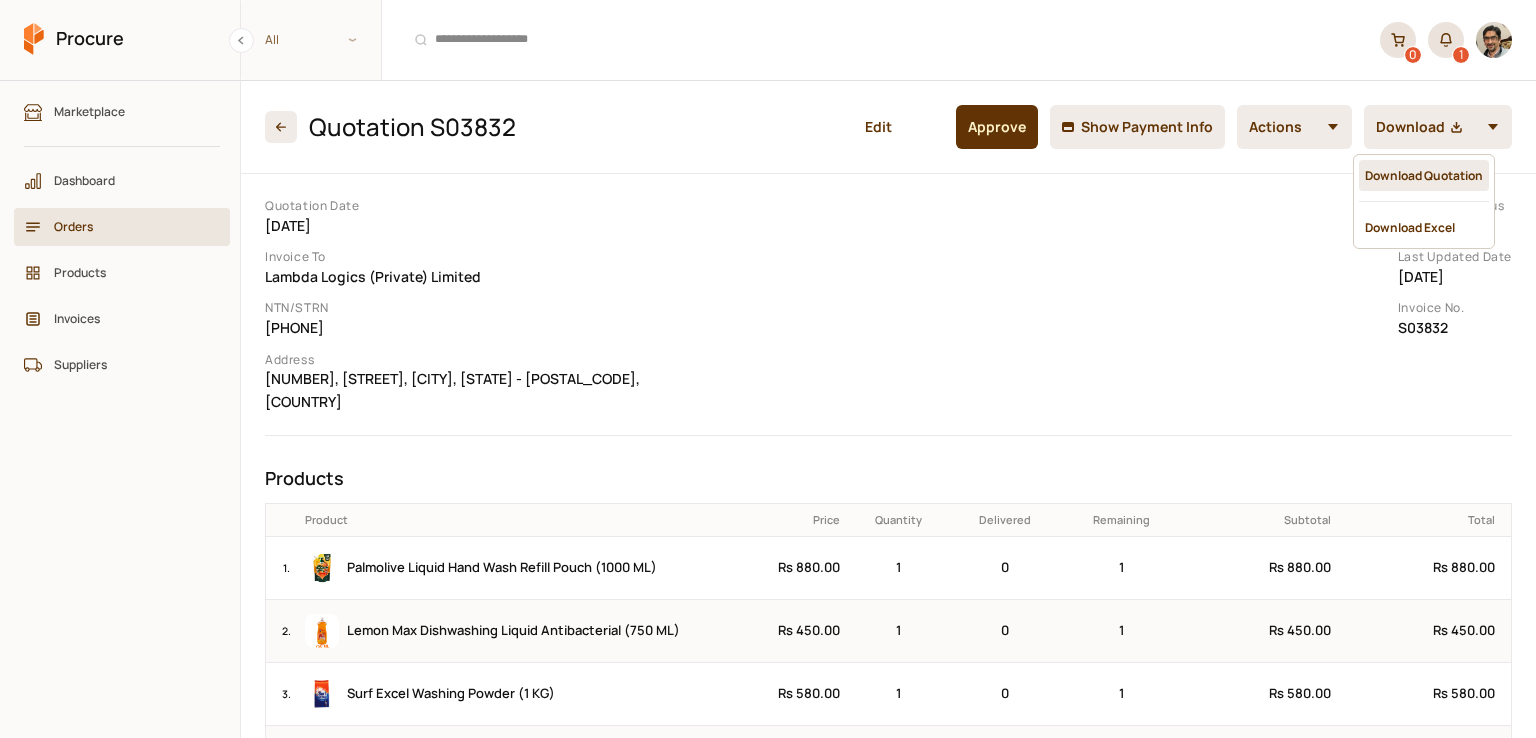 click on "Download Quotation" at bounding box center [1424, 175] 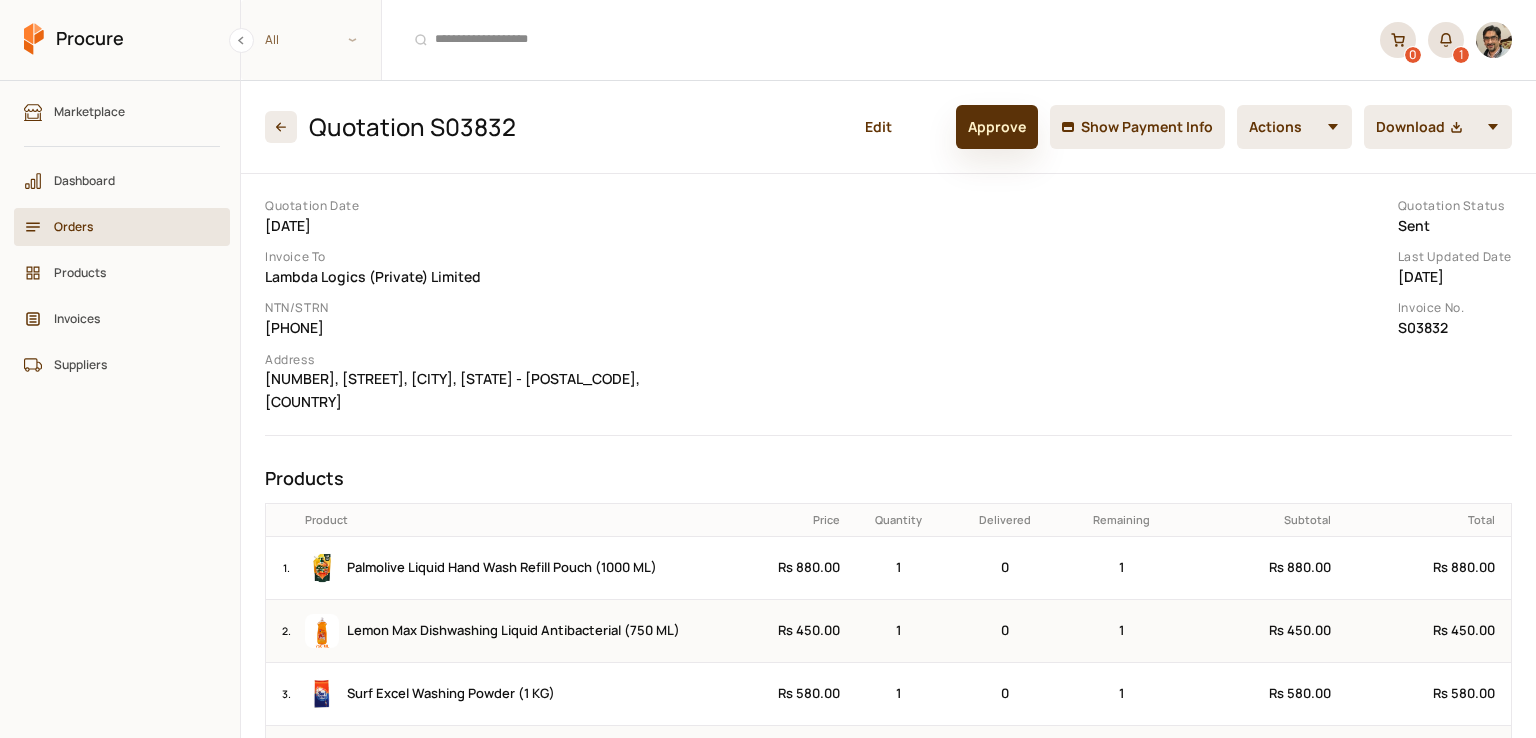 click on "Approve" at bounding box center (997, 127) 